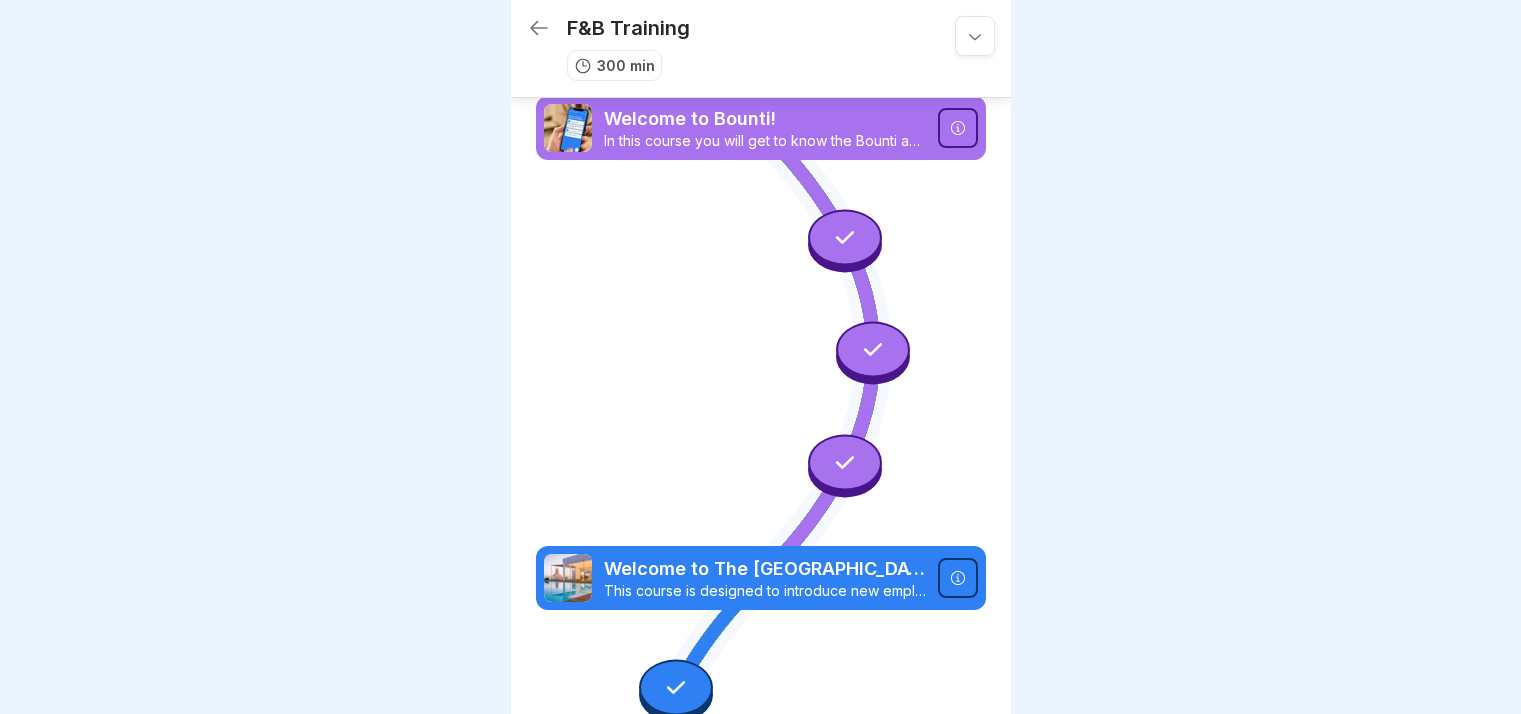 scroll, scrollTop: 8, scrollLeft: 0, axis: vertical 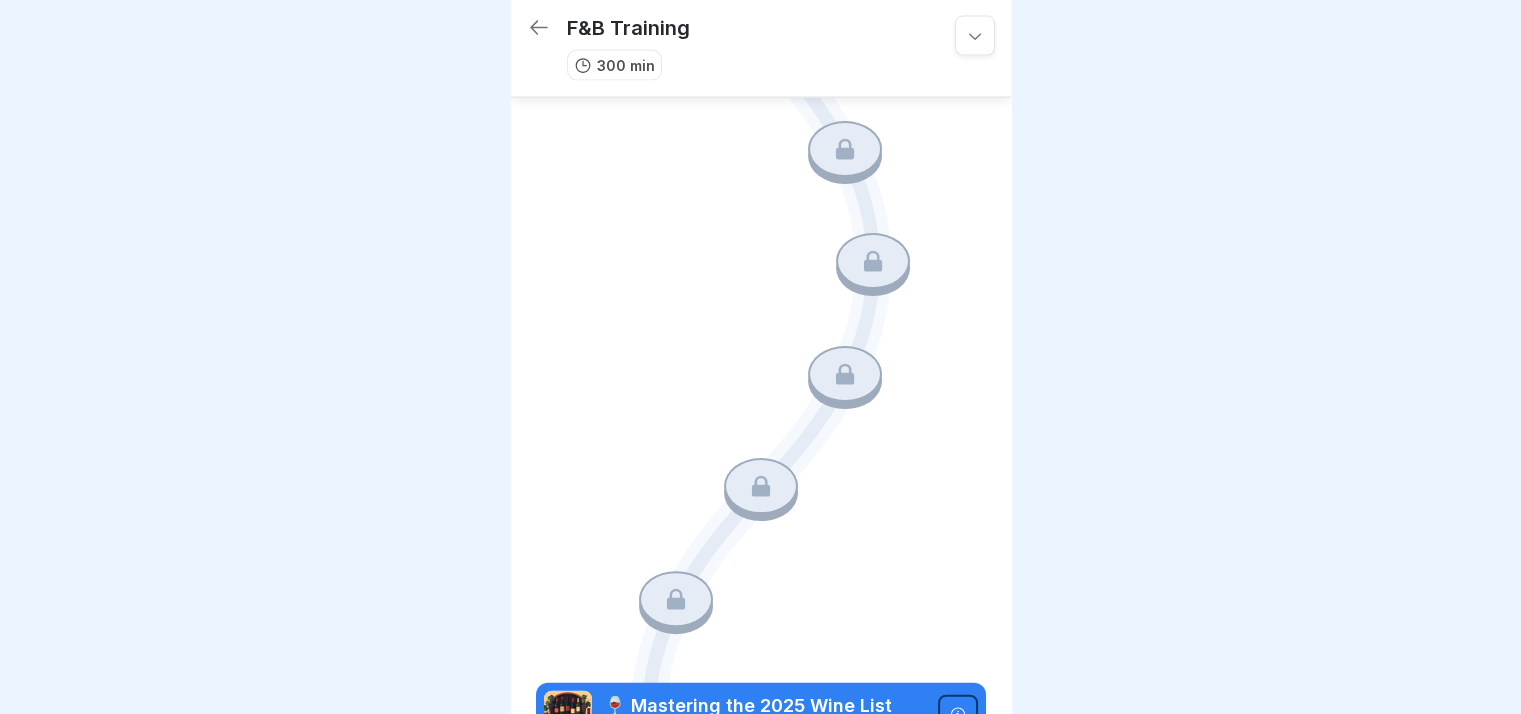 click on "🍷 Mastering the 2025 Wine List" at bounding box center (765, 706) 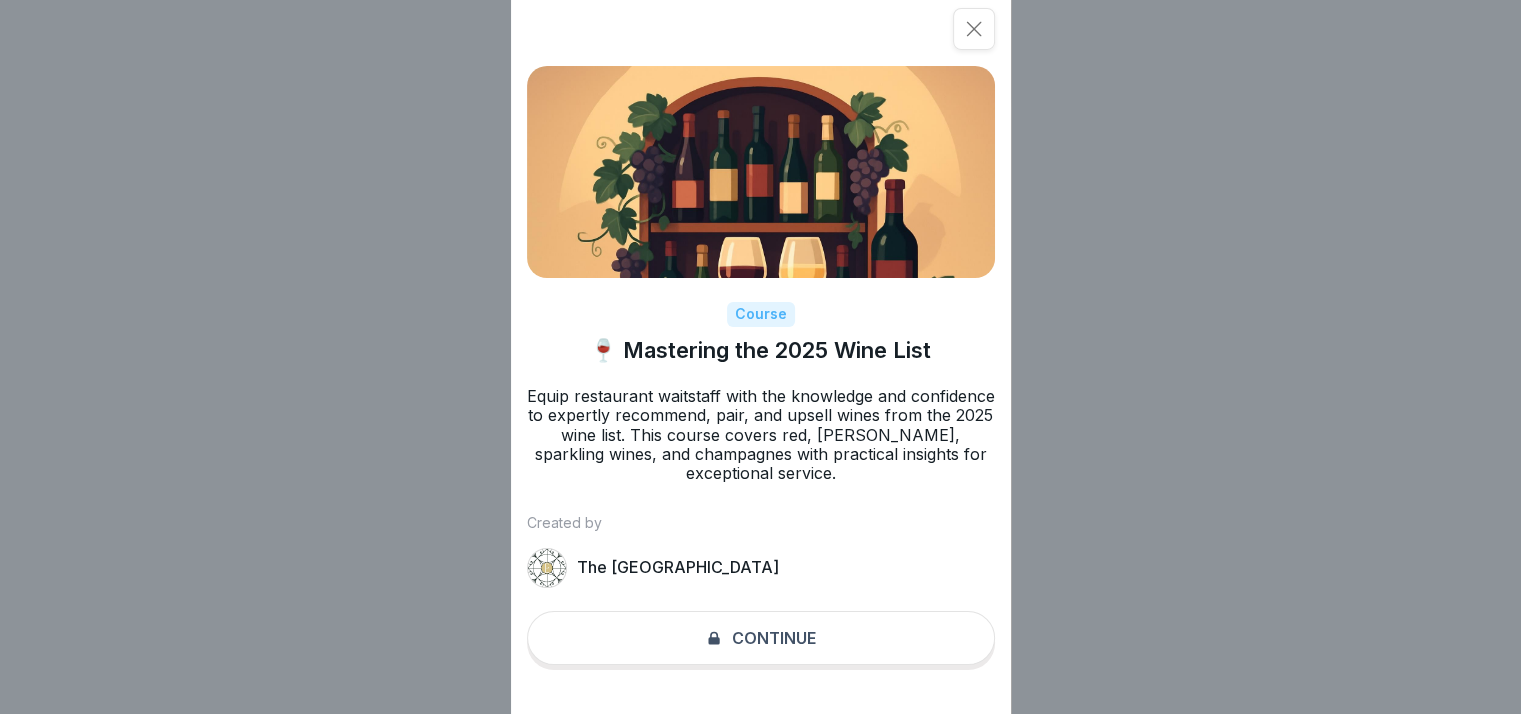 click on "Course 🍷 Mastering the 2025 Wine List Equip restaurant waitstaff with the knowledge and confidence to expertly recommend, pair, and upsell wines from the 2025 wine list. This course covers red, [PERSON_NAME], sparkling wines, and champagnes with practical insights for exceptional service. Created by The [GEOGRAPHIC_DATA] Continue" at bounding box center [761, 357] 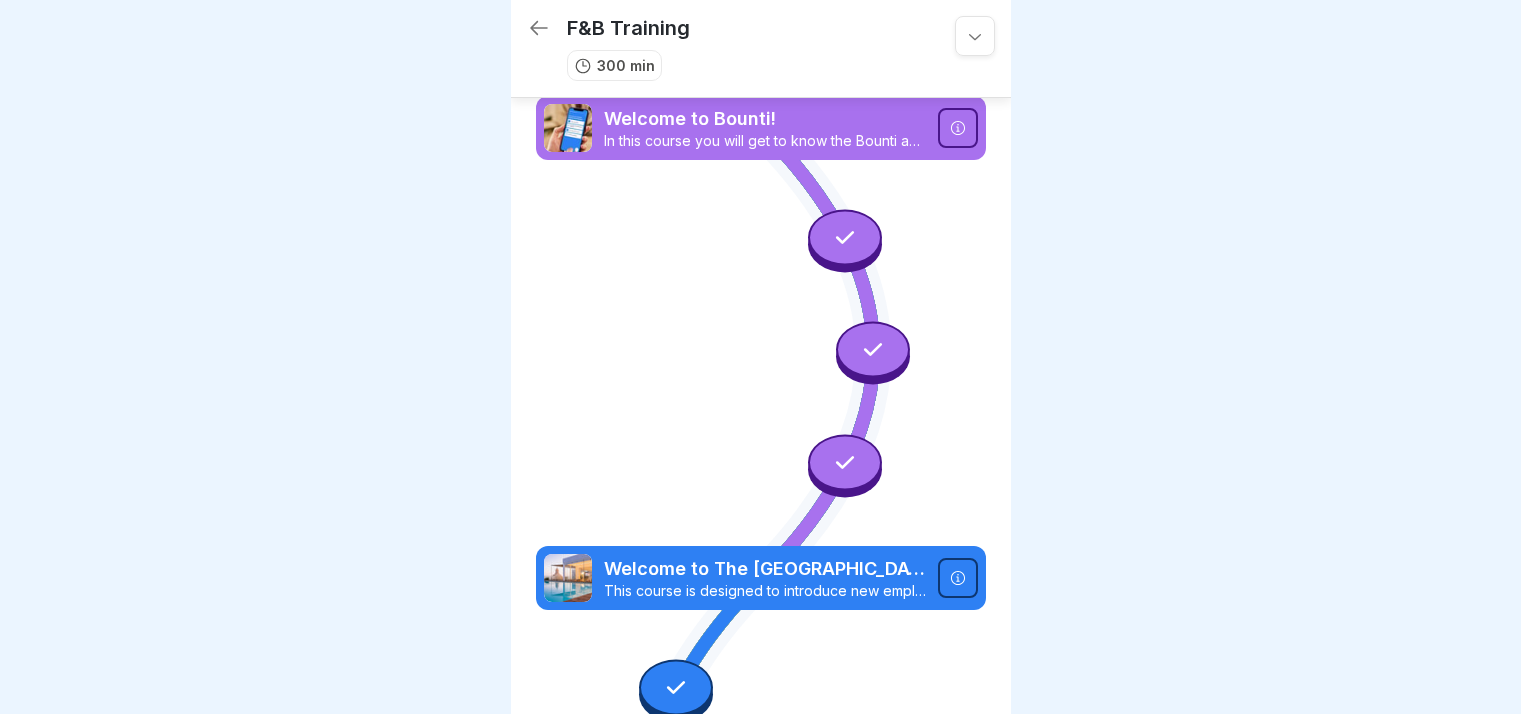 scroll, scrollTop: 8, scrollLeft: 0, axis: vertical 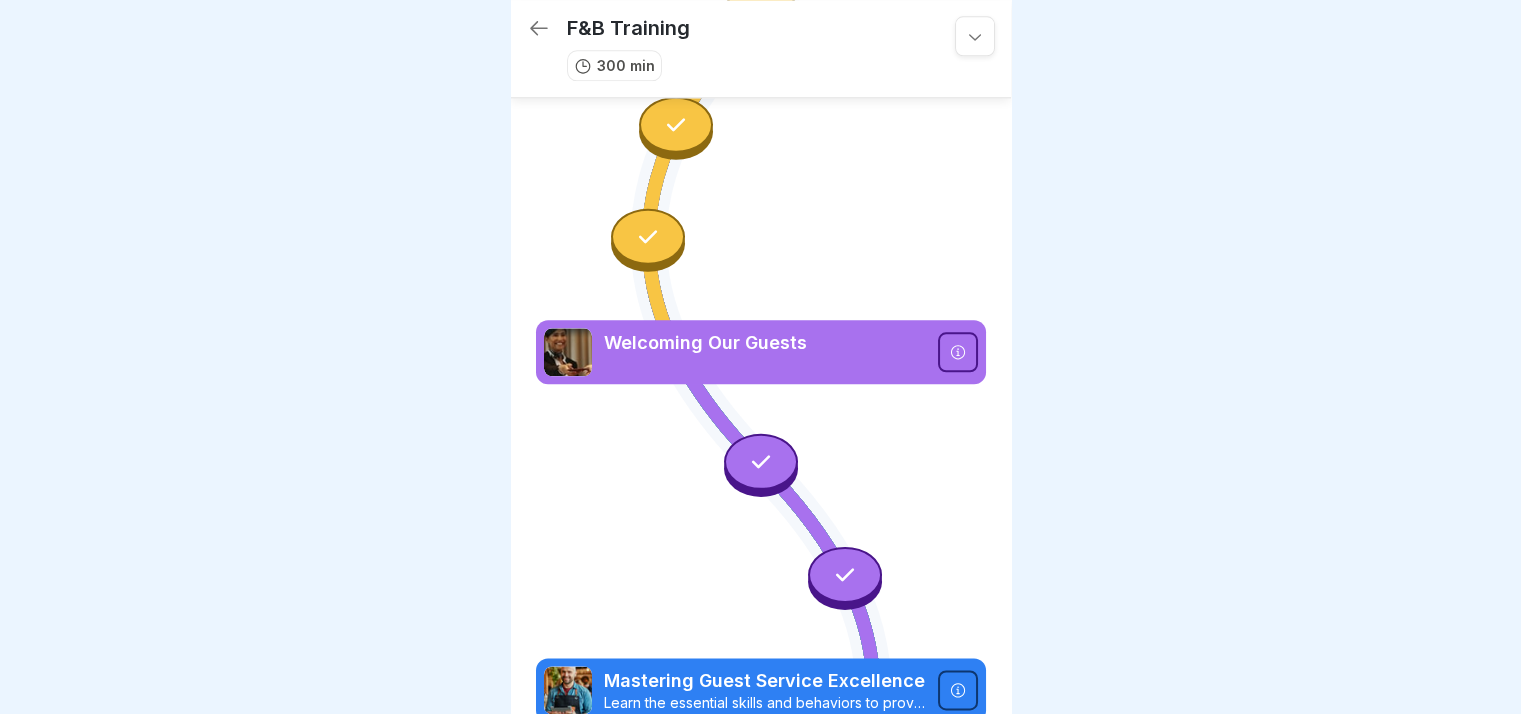 click on "Welcoming Our Guests" at bounding box center (765, 343) 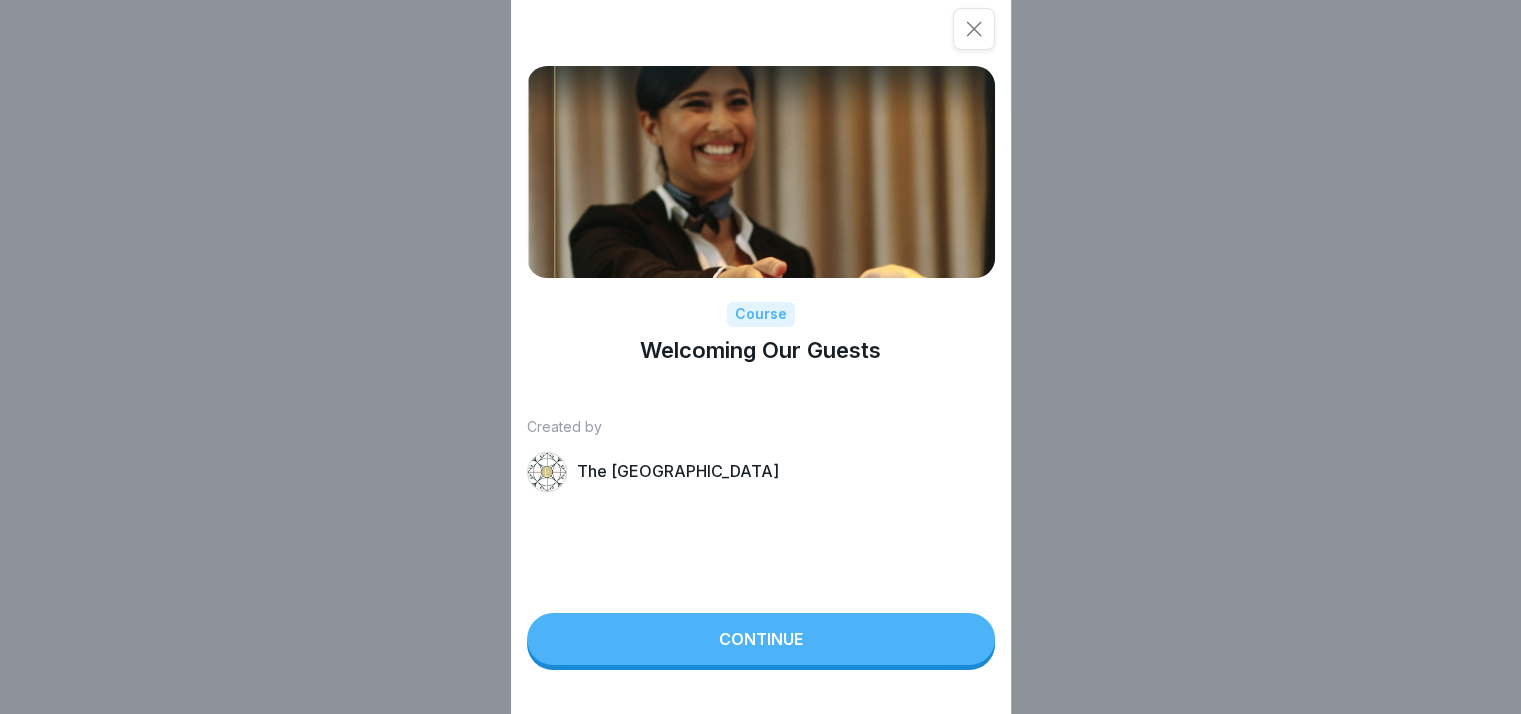 click on "Continue" at bounding box center [761, 639] 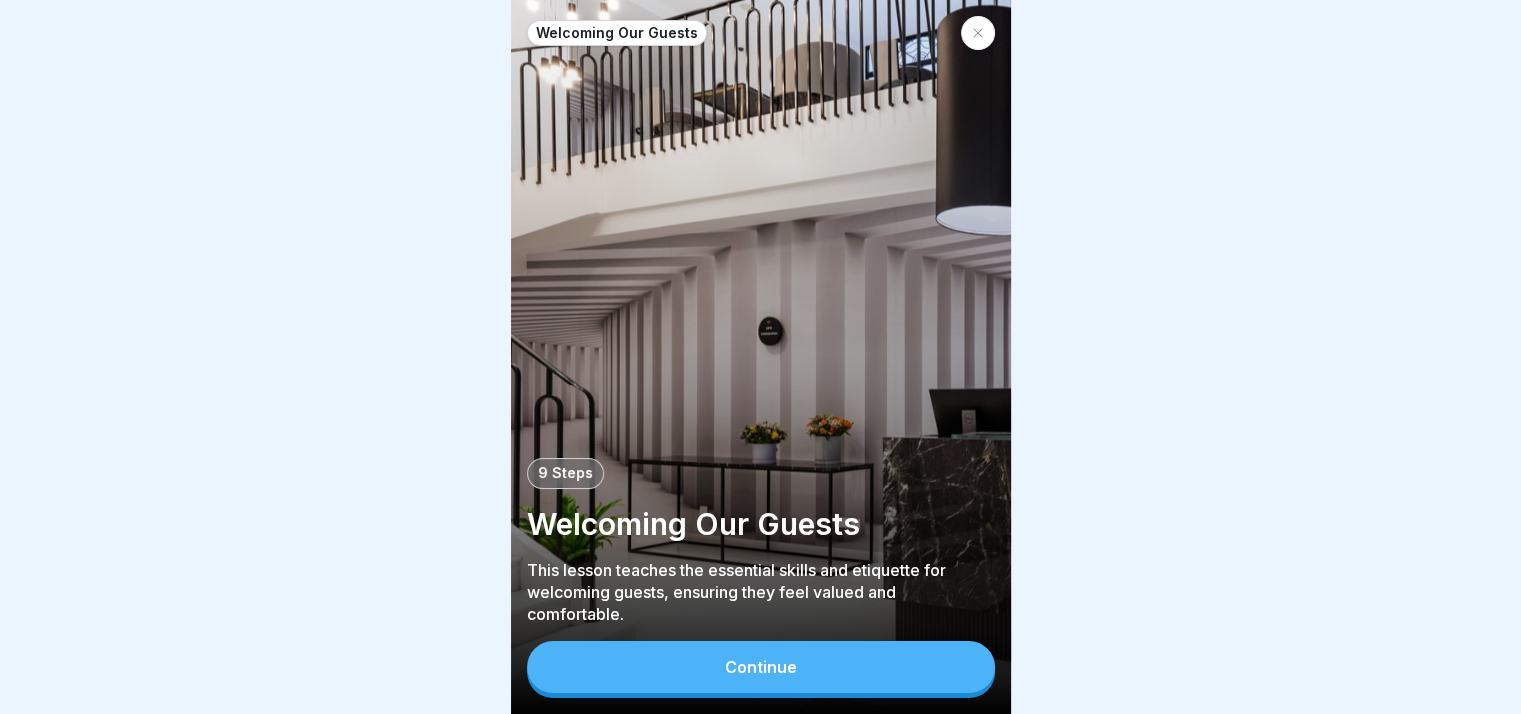 scroll, scrollTop: 0, scrollLeft: 0, axis: both 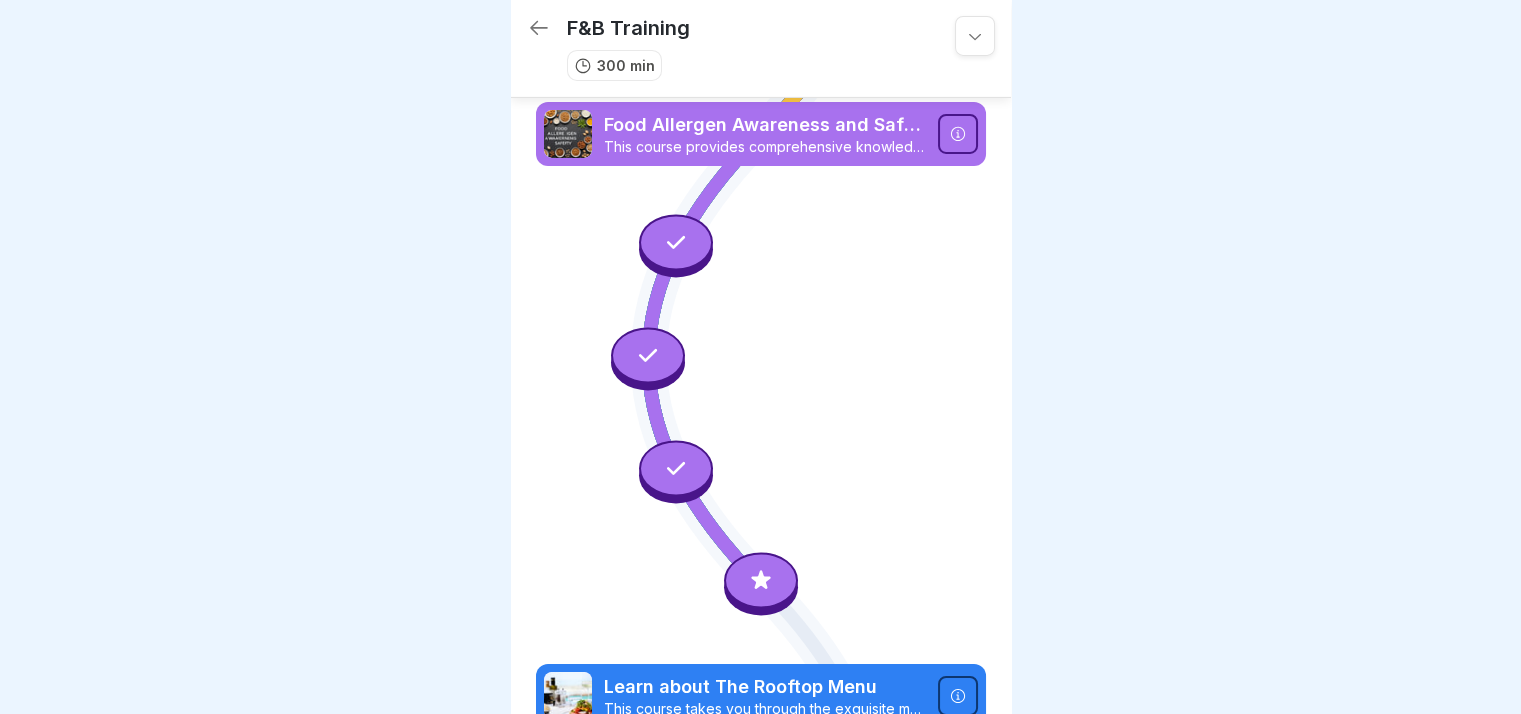 click 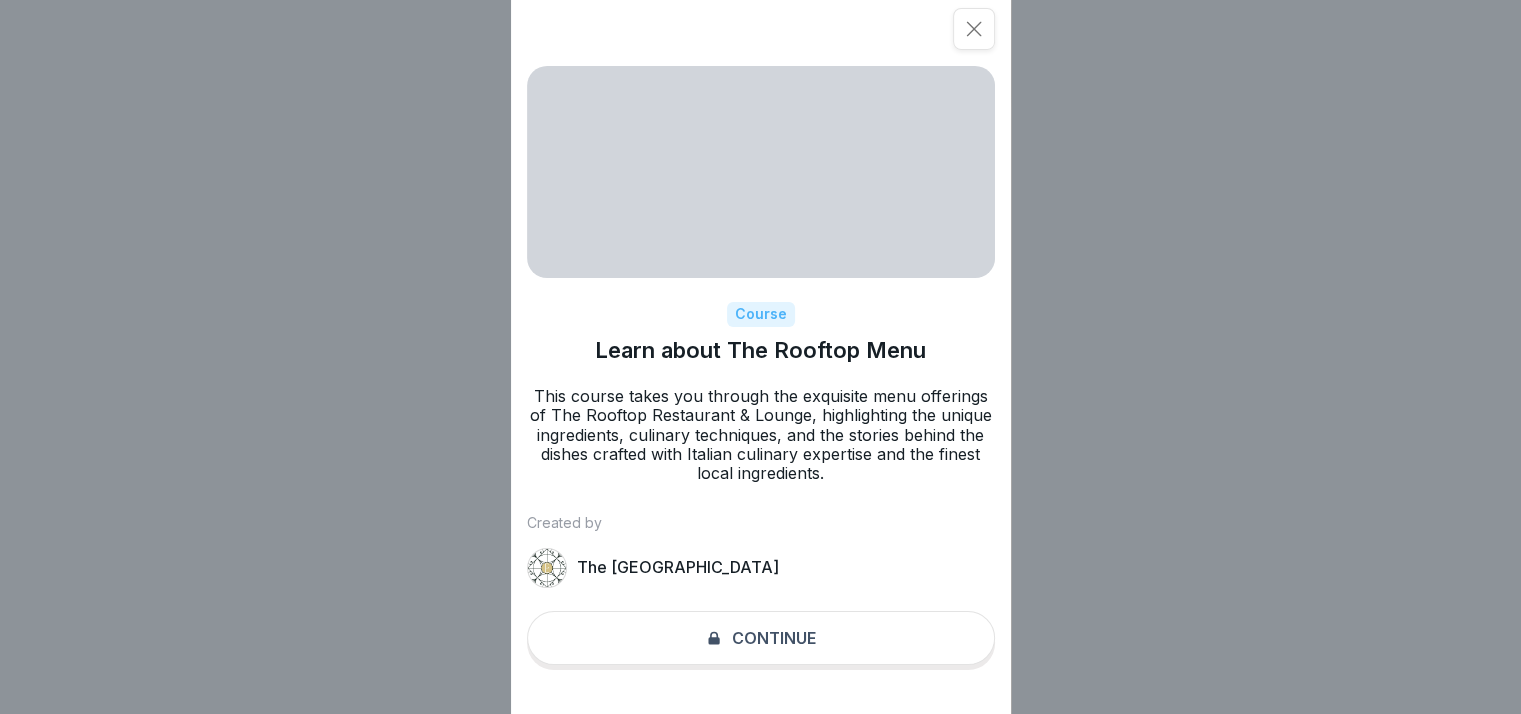 scroll, scrollTop: 15, scrollLeft: 0, axis: vertical 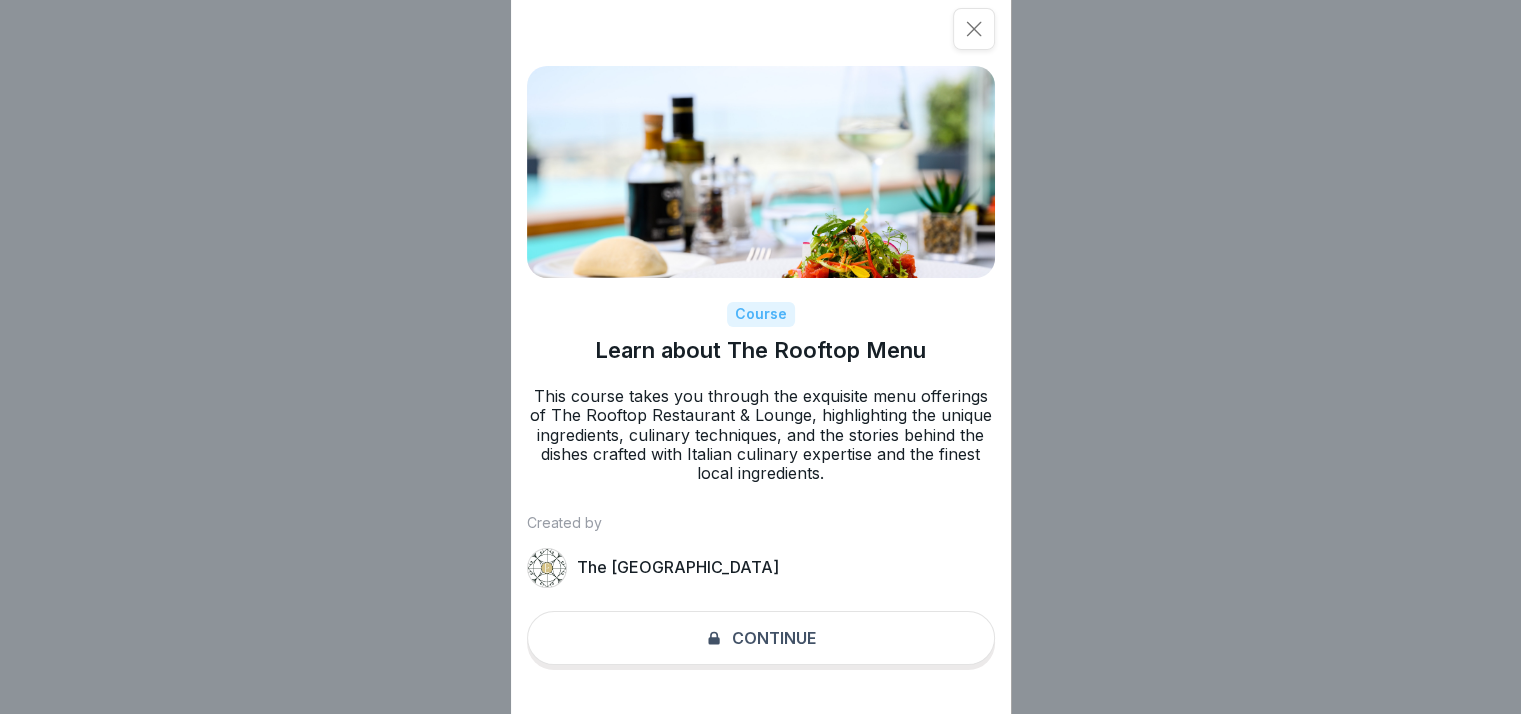 click on "Course Learn about The Rooftop Menu This course takes you through the exquisite menu offerings of The Rooftop Restaurant & Lounge, highlighting the unique ingredients, culinary techniques, and the stories behind the dishes crafted with Italian culinary expertise and the finest local ingredients. Created by The Embassy Valletta Hotel Continue" at bounding box center [761, 357] 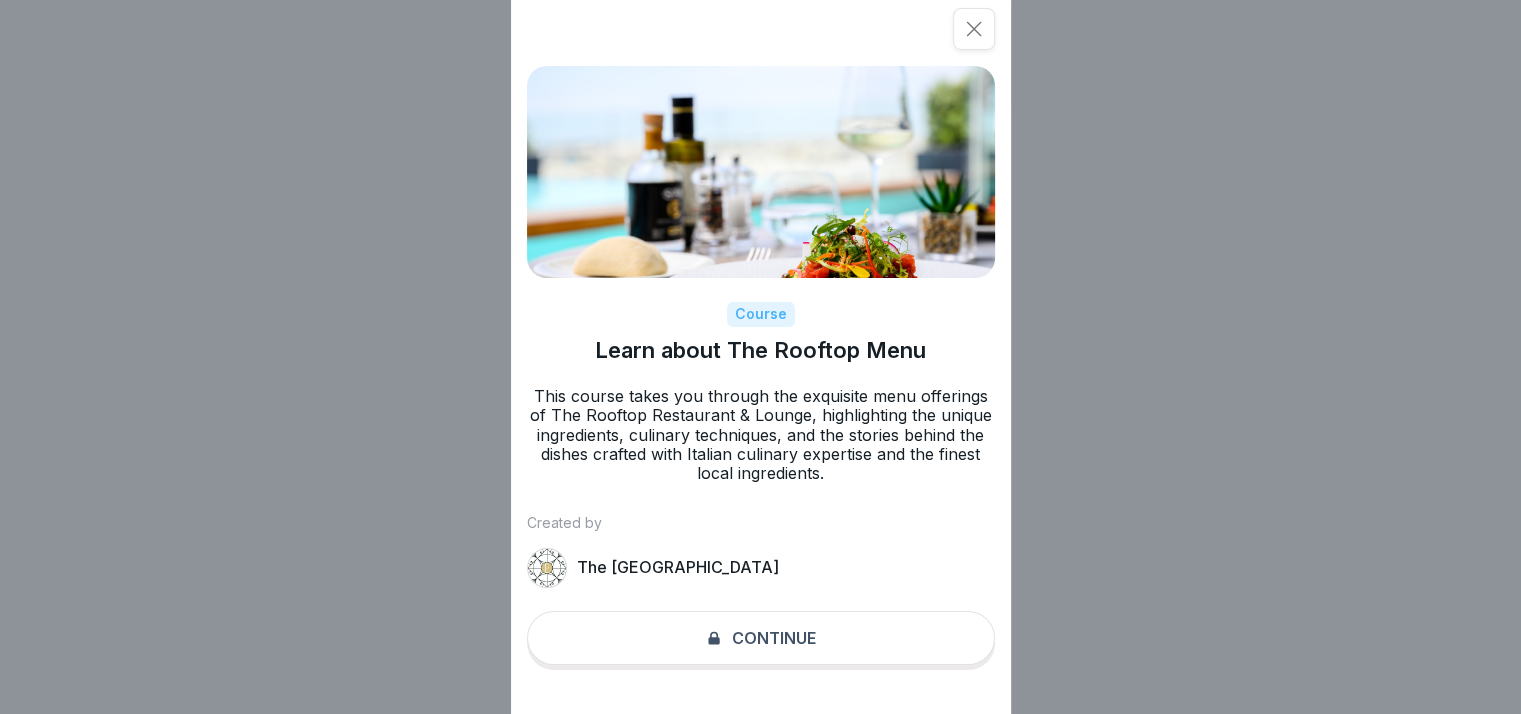 click 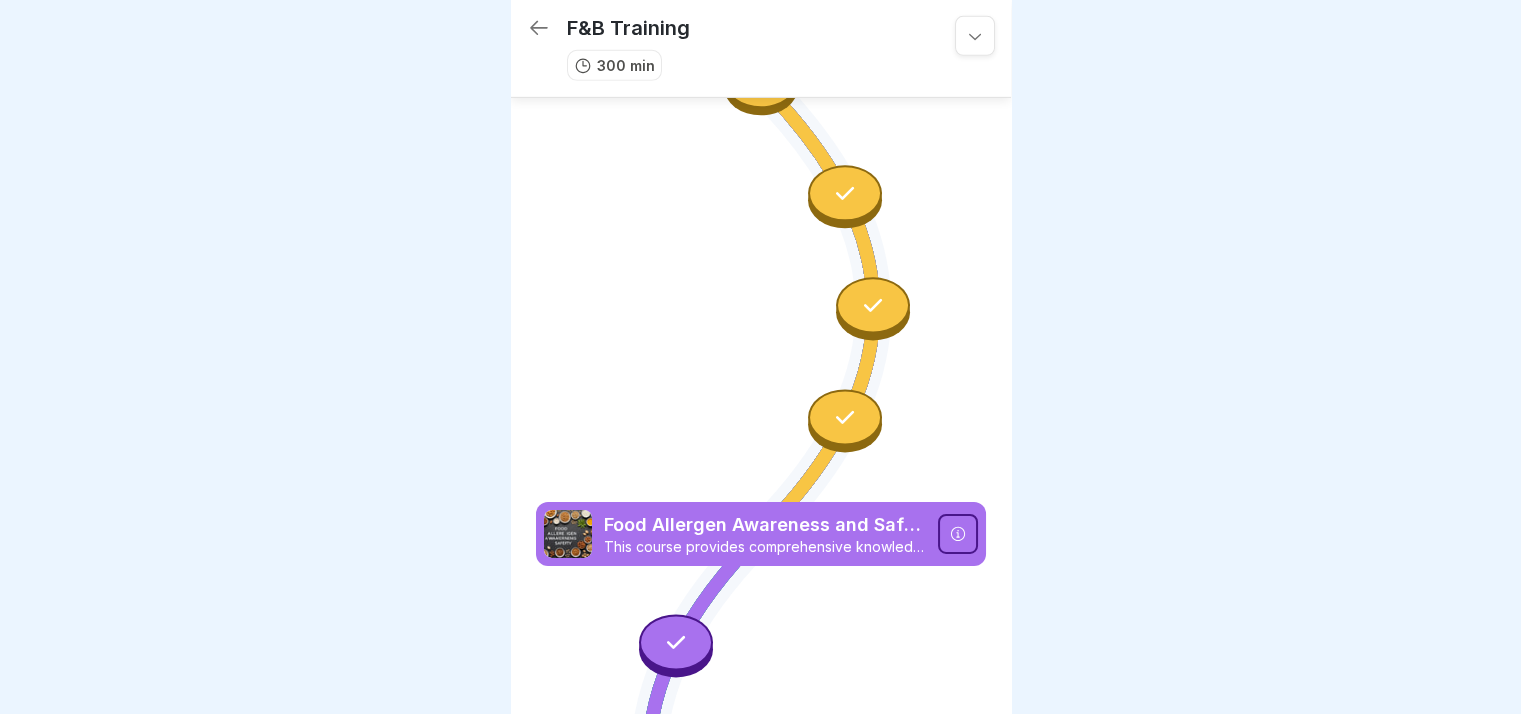 scroll, scrollTop: 6346, scrollLeft: 0, axis: vertical 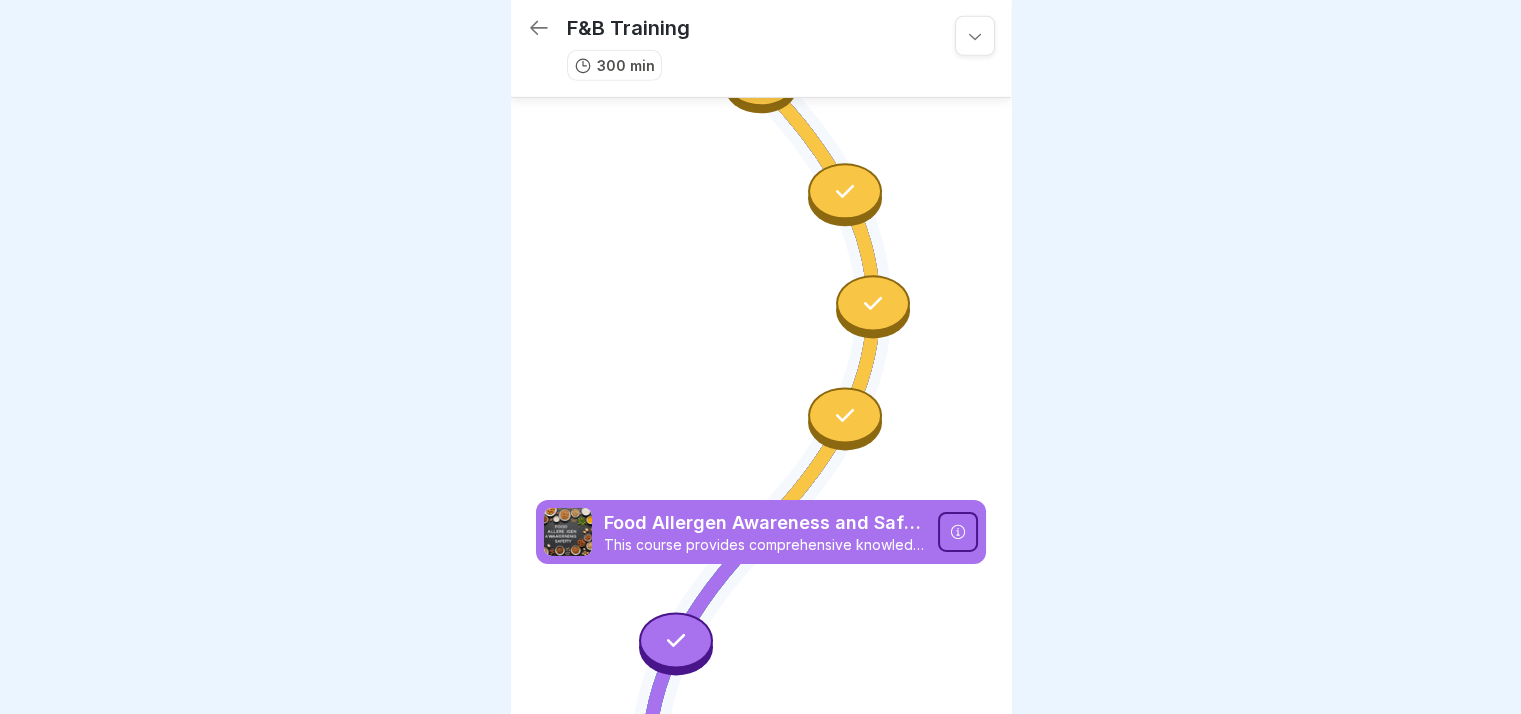 click 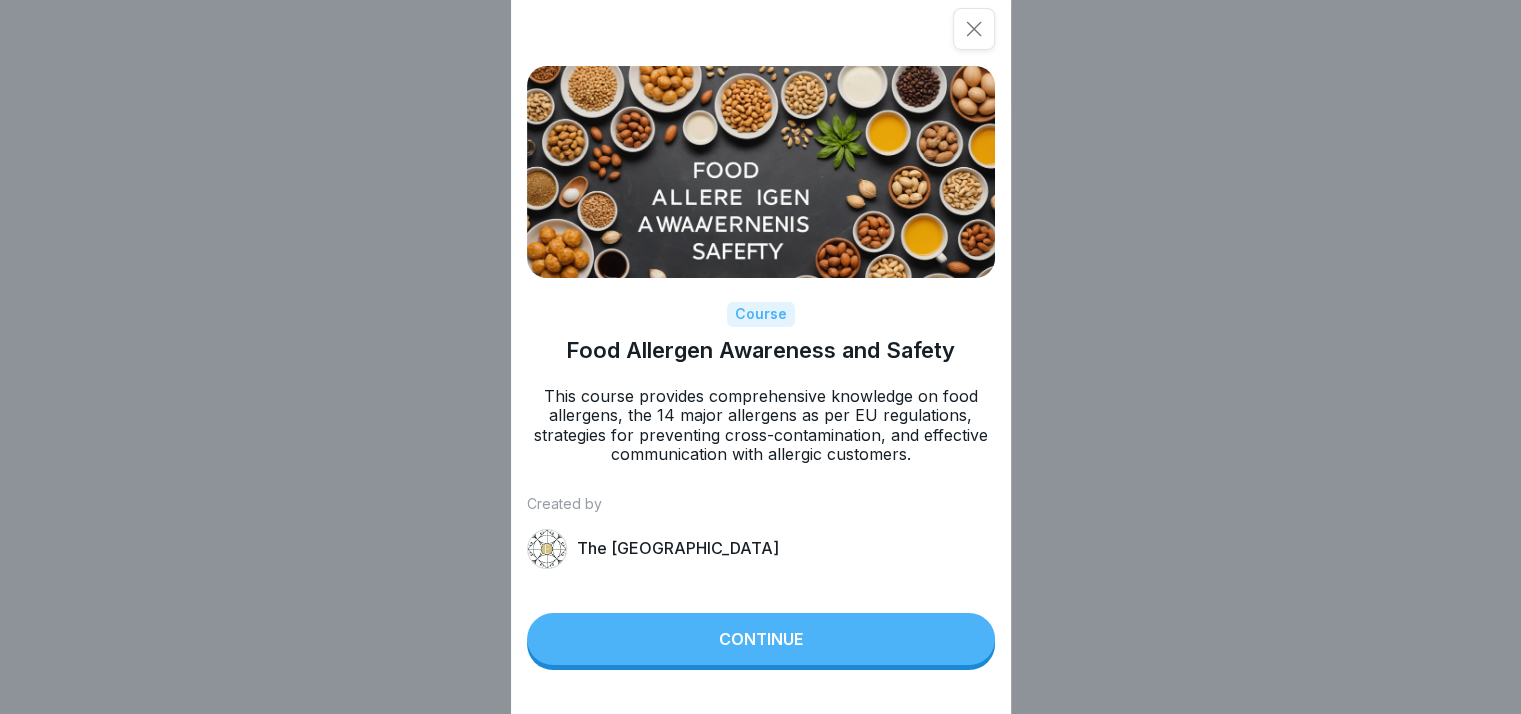 click on "Continue" at bounding box center [761, 639] 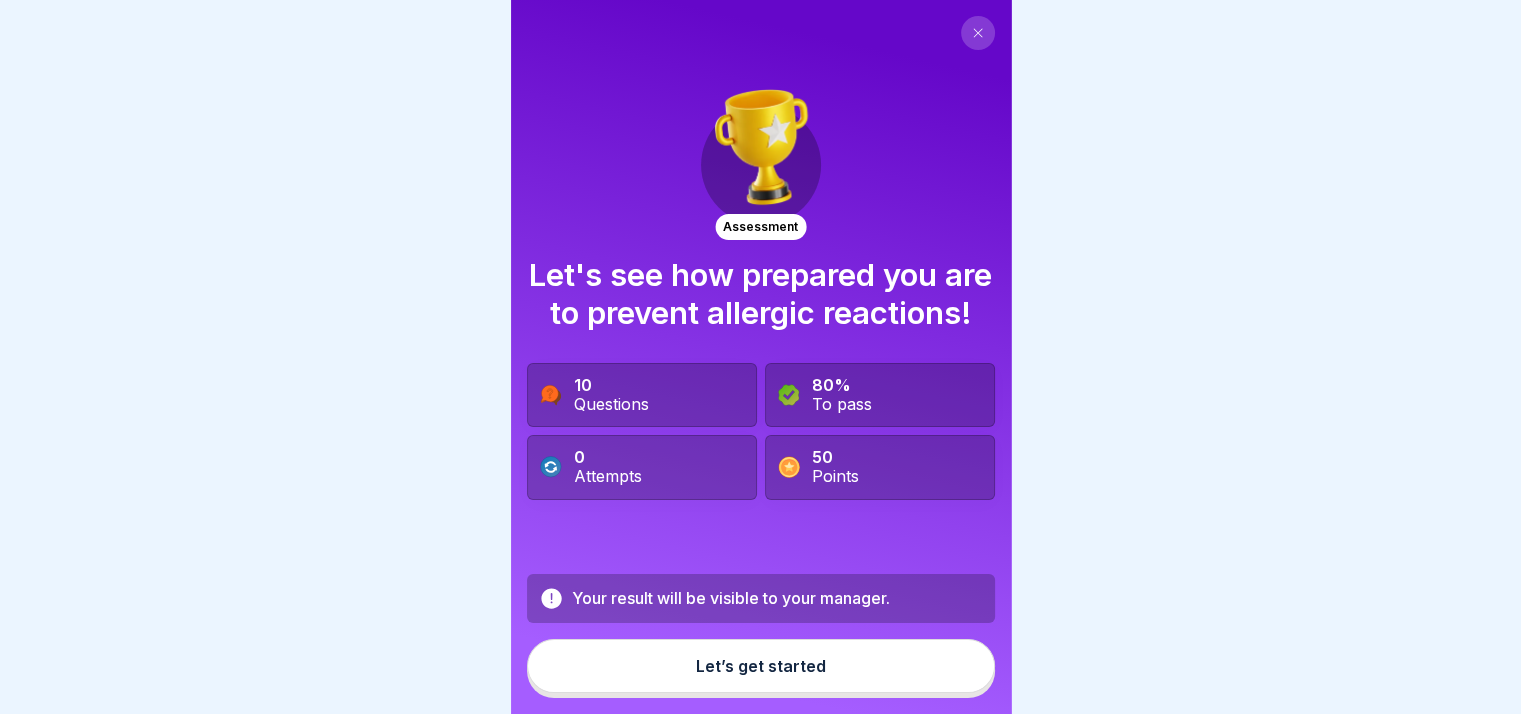 scroll, scrollTop: 0, scrollLeft: 0, axis: both 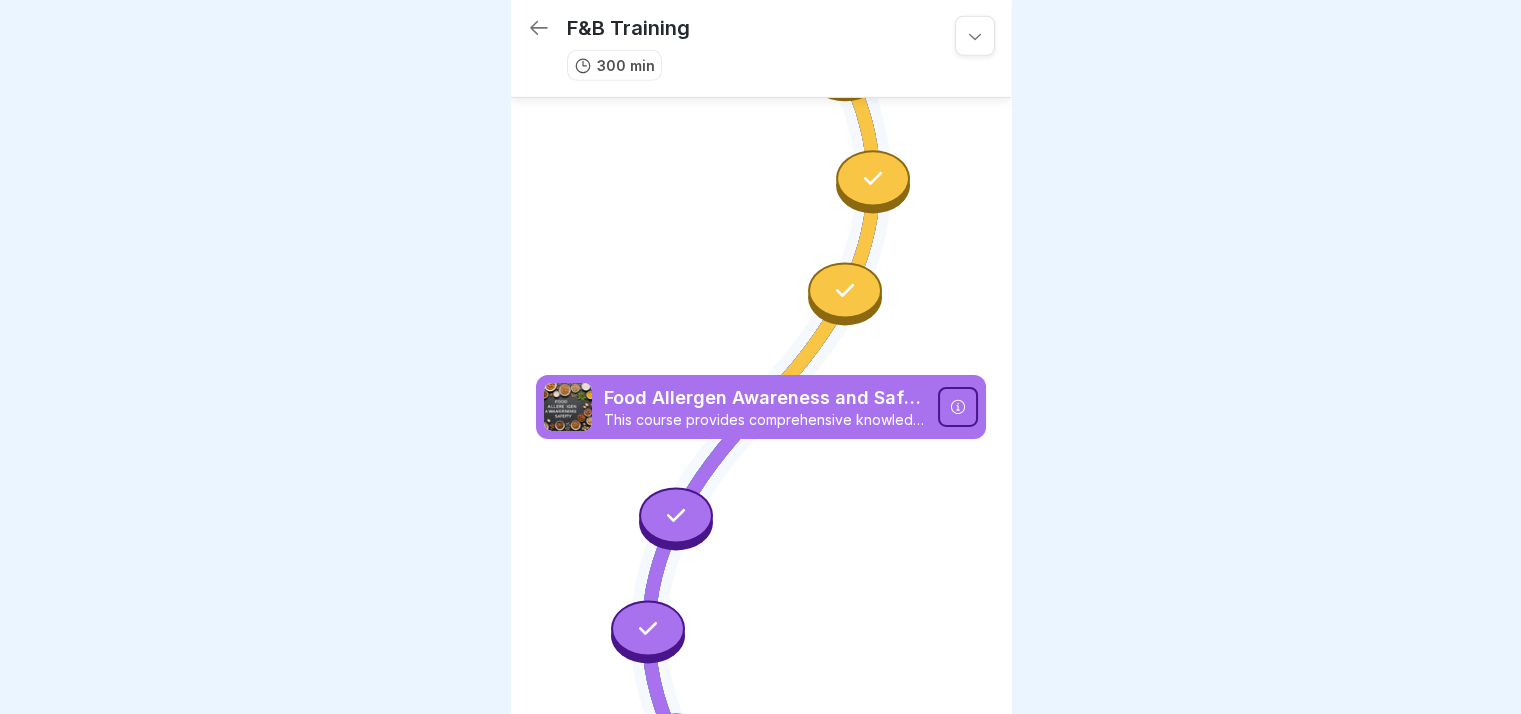 click 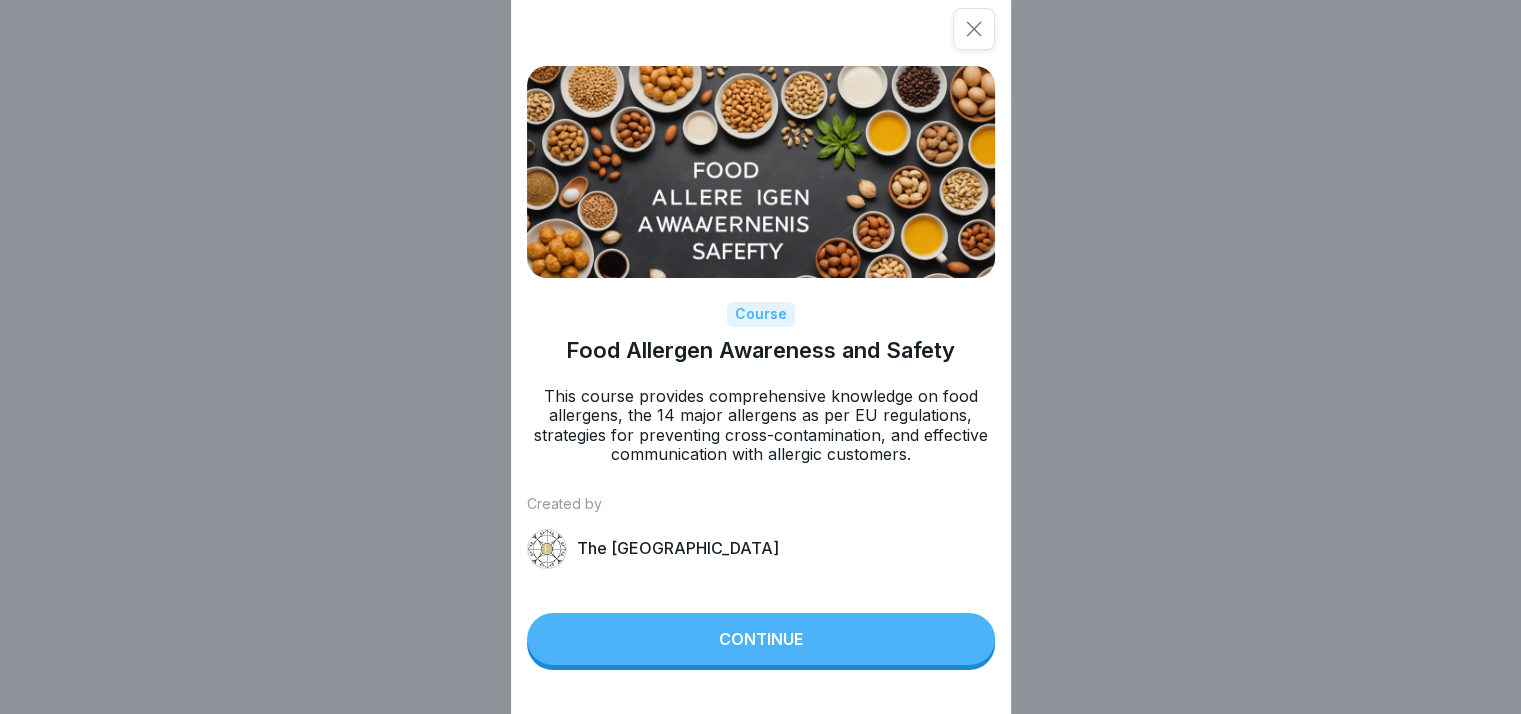 click at bounding box center (761, 172) 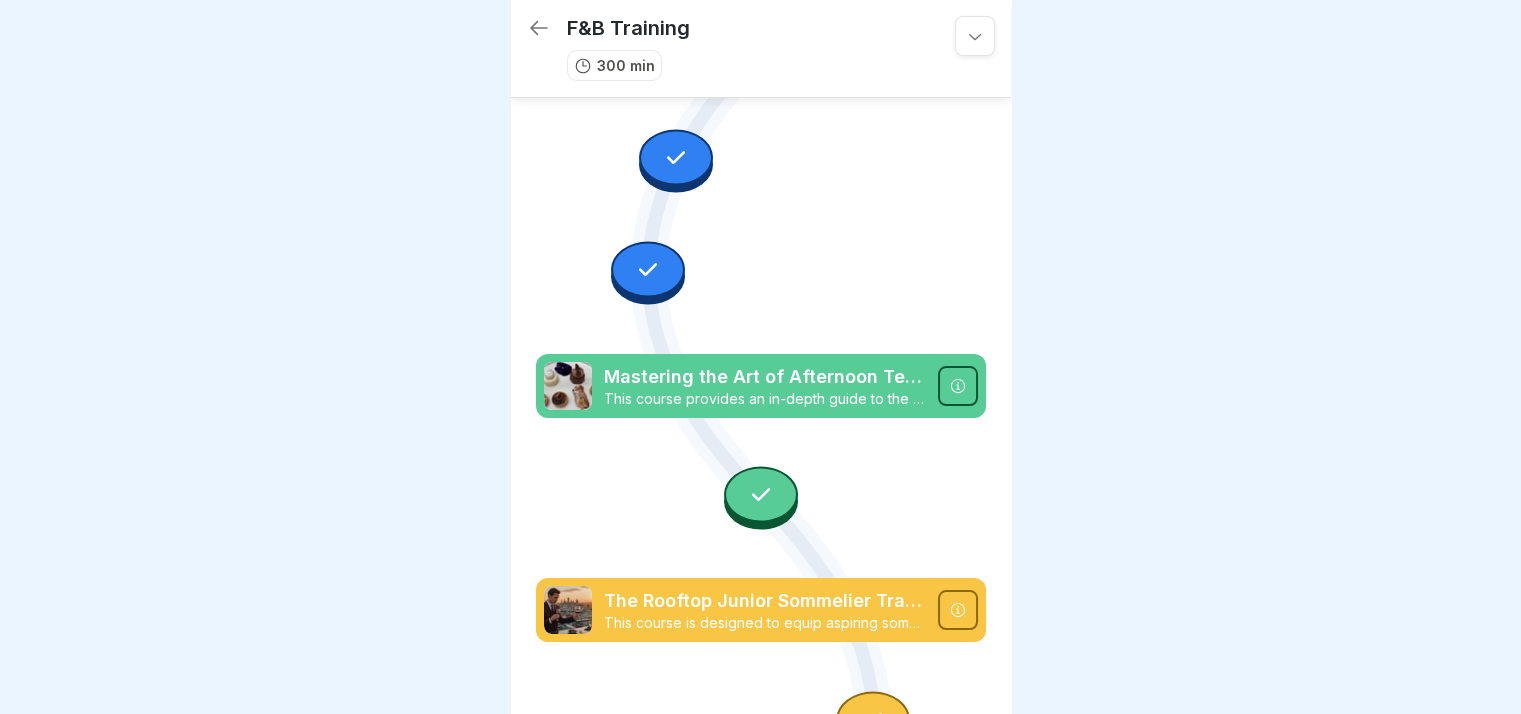 scroll, scrollTop: 7729, scrollLeft: 0, axis: vertical 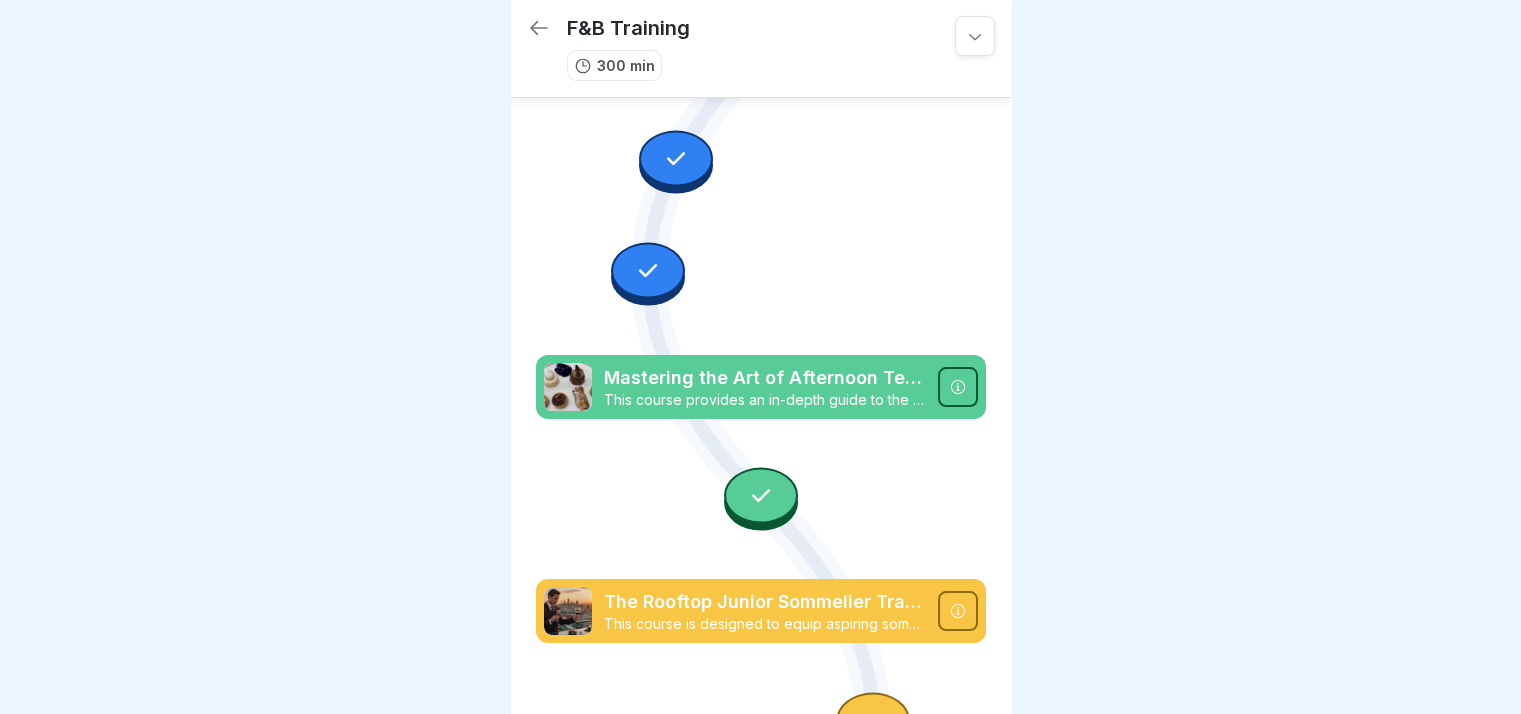 click 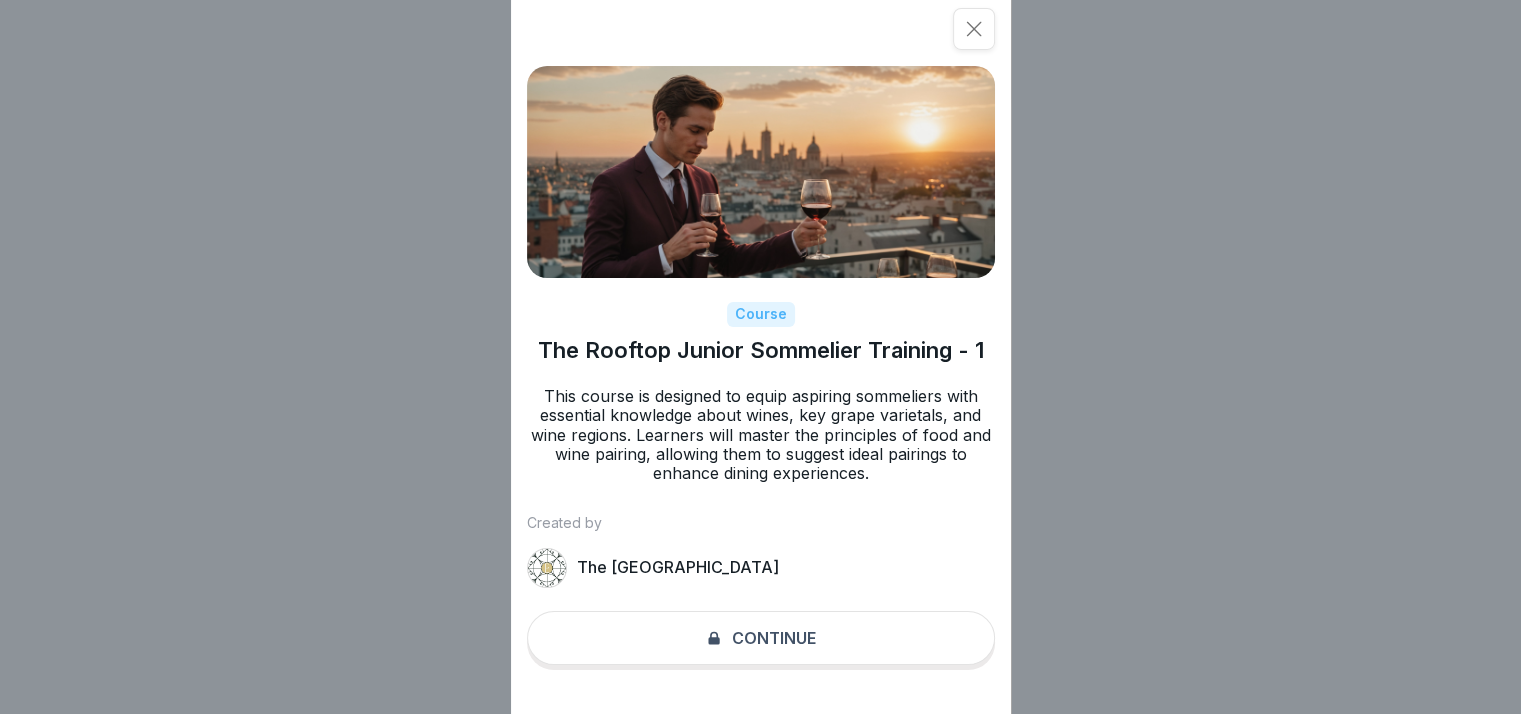 drag, startPoint x: 772, startPoint y: 652, endPoint x: 742, endPoint y: 377, distance: 276.63153 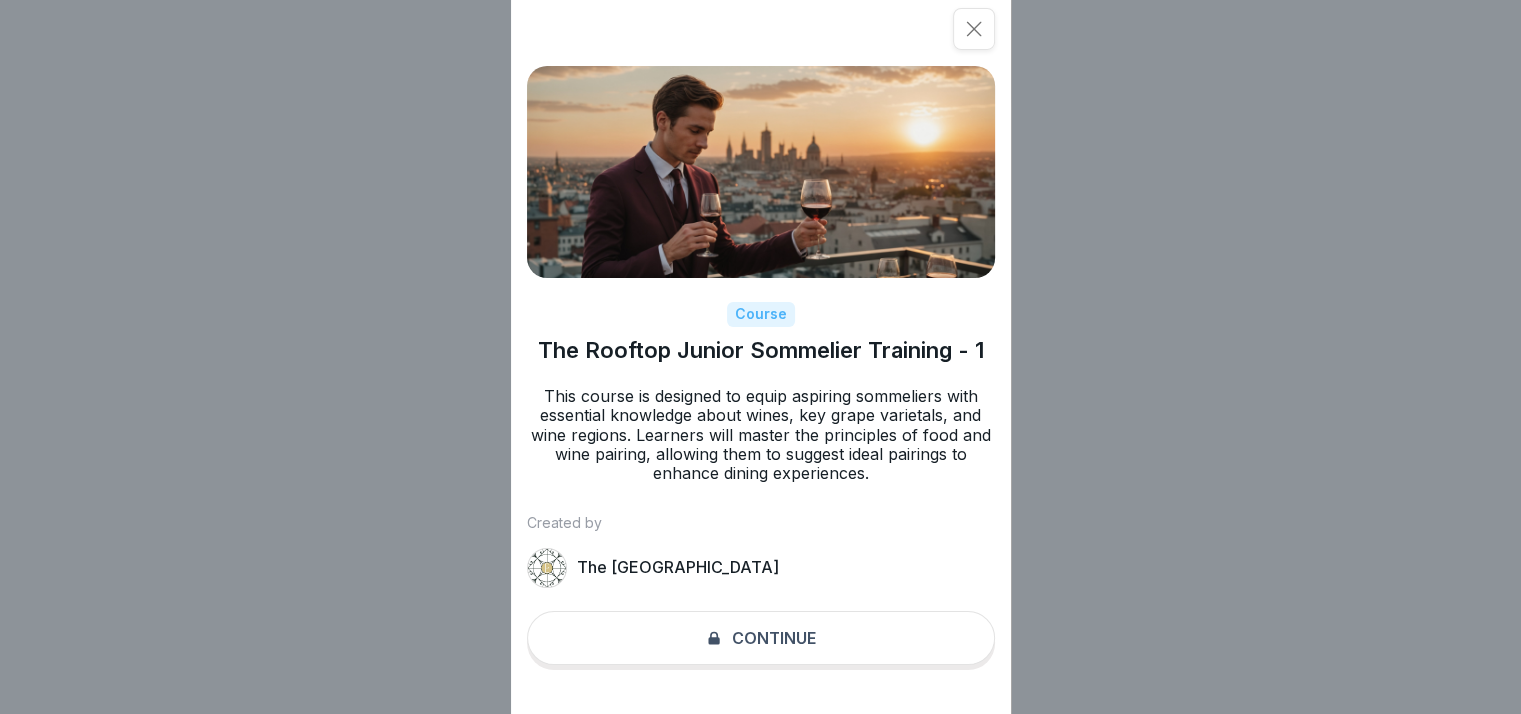 click on "Course" at bounding box center (761, 314) 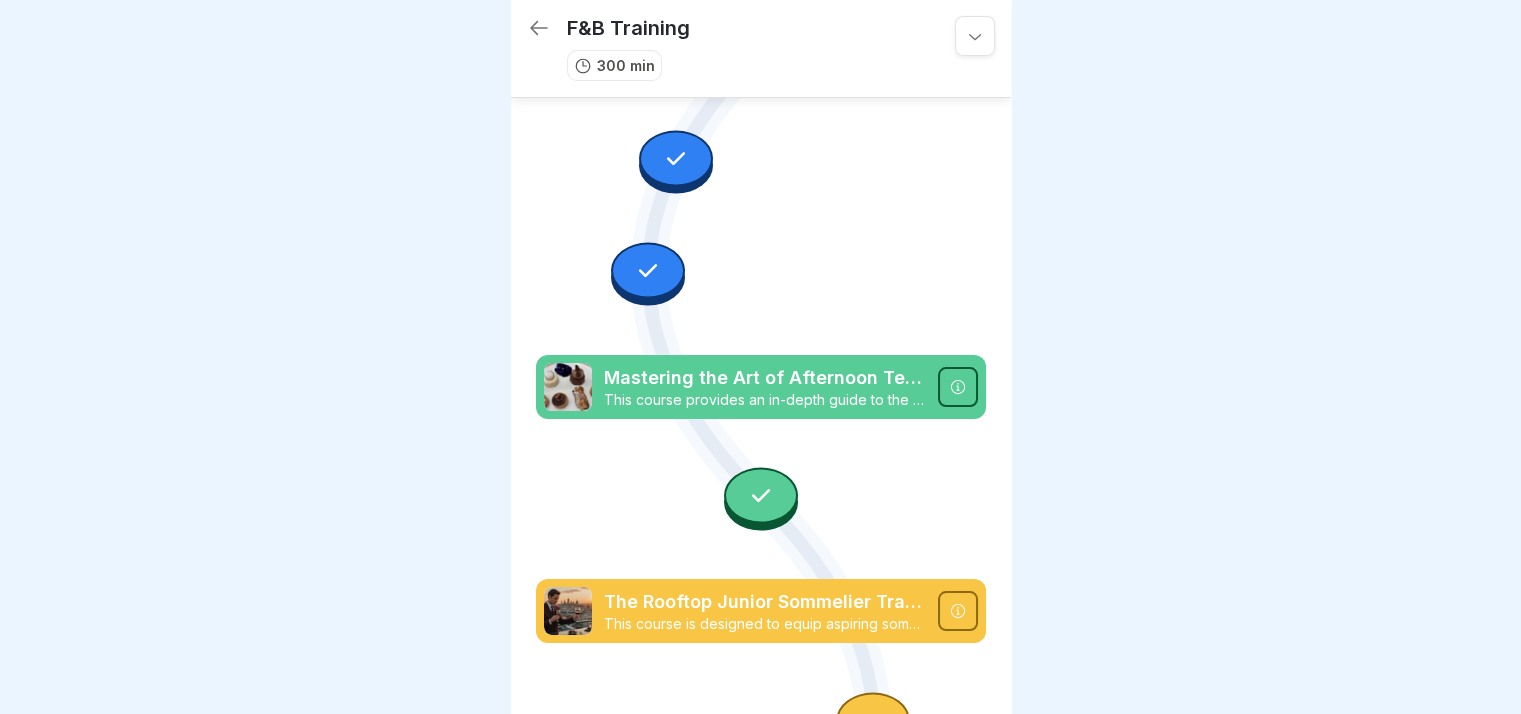 click on "The Rooftop Junior Sommelier Training - 1" at bounding box center (765, 602) 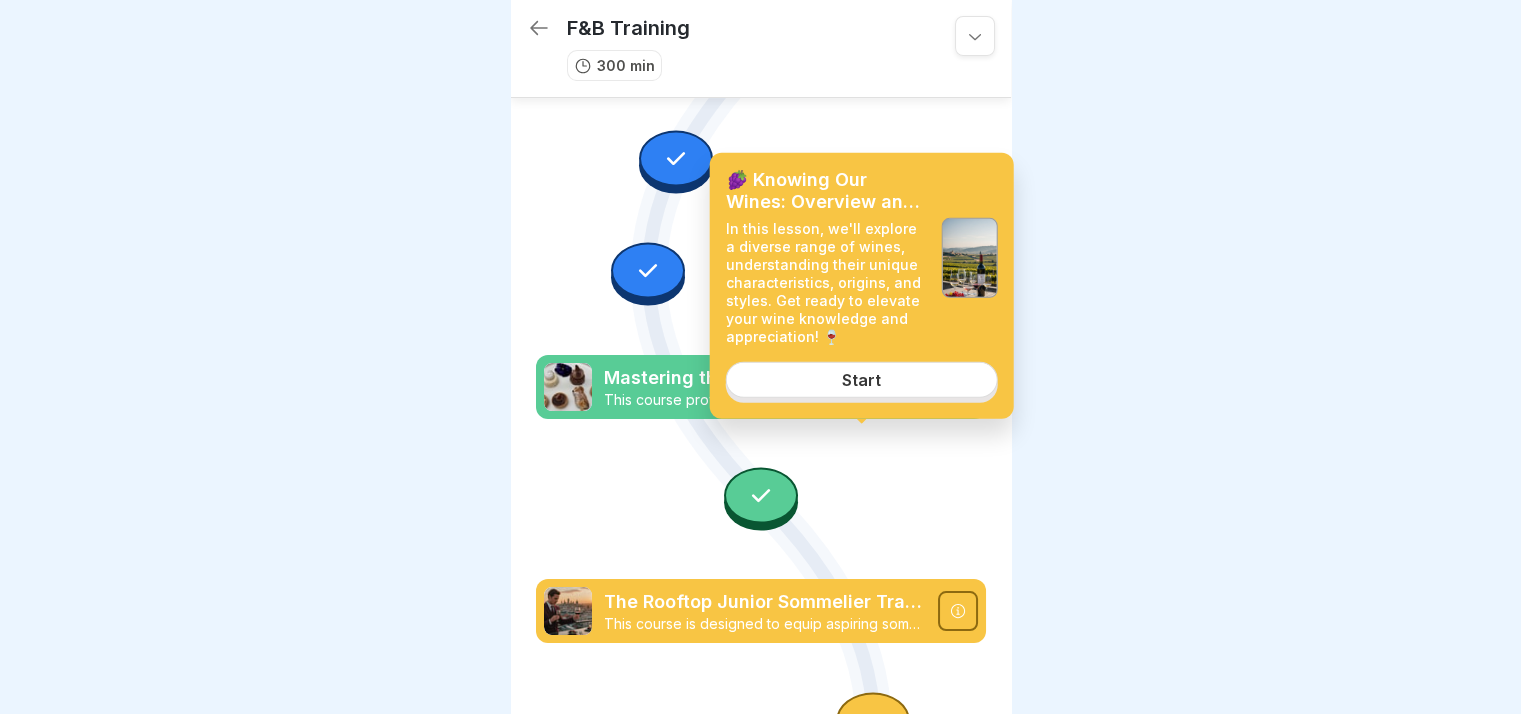 click on "Start" at bounding box center (861, 380) 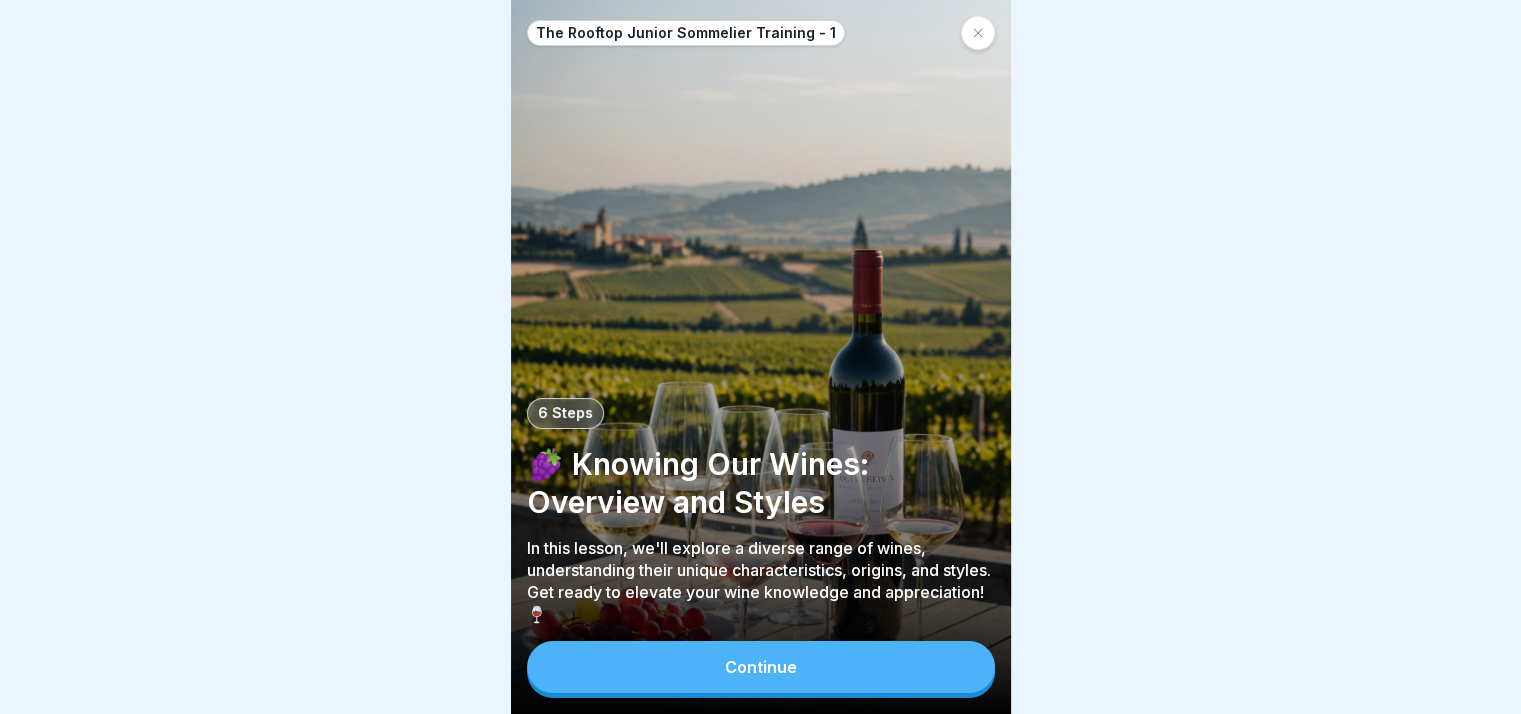 click on "Continue" at bounding box center (761, 667) 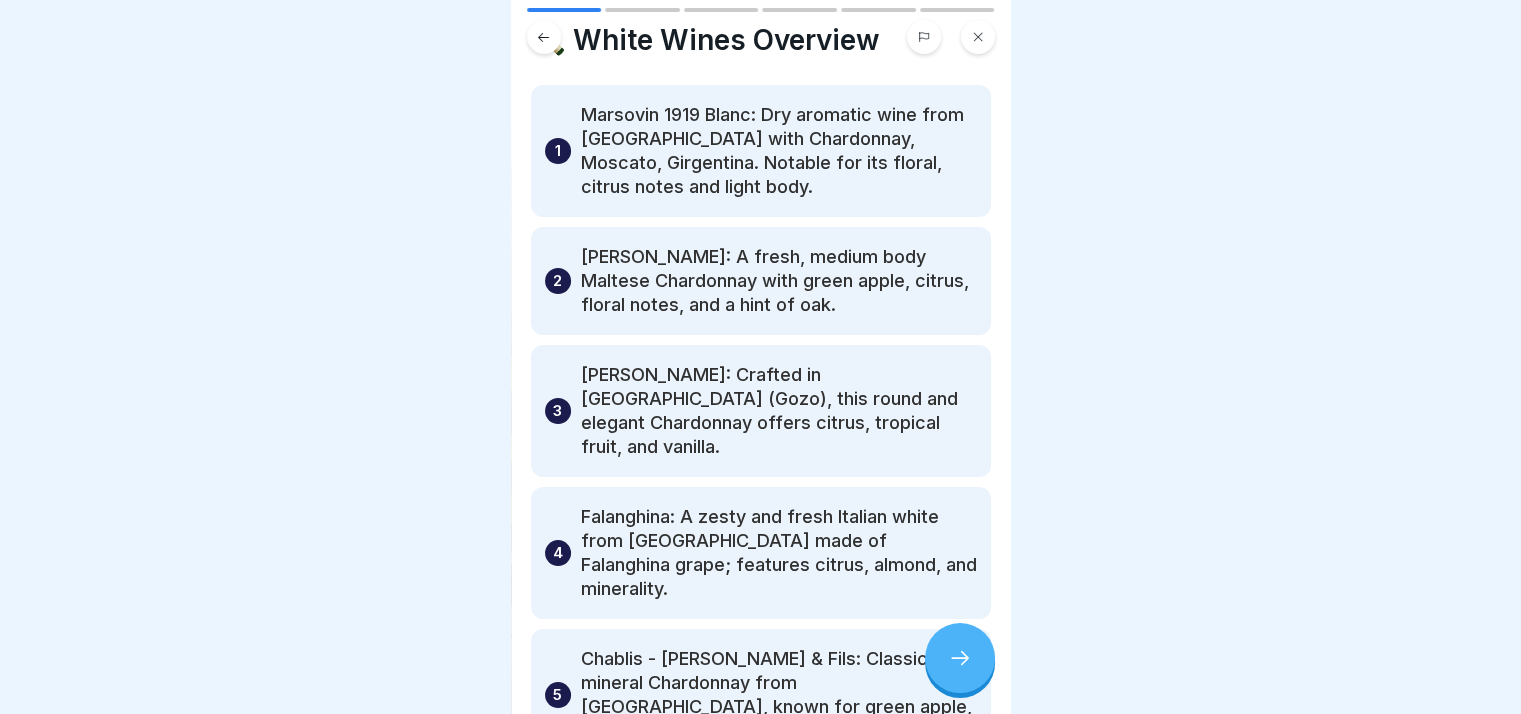 scroll, scrollTop: 54, scrollLeft: 0, axis: vertical 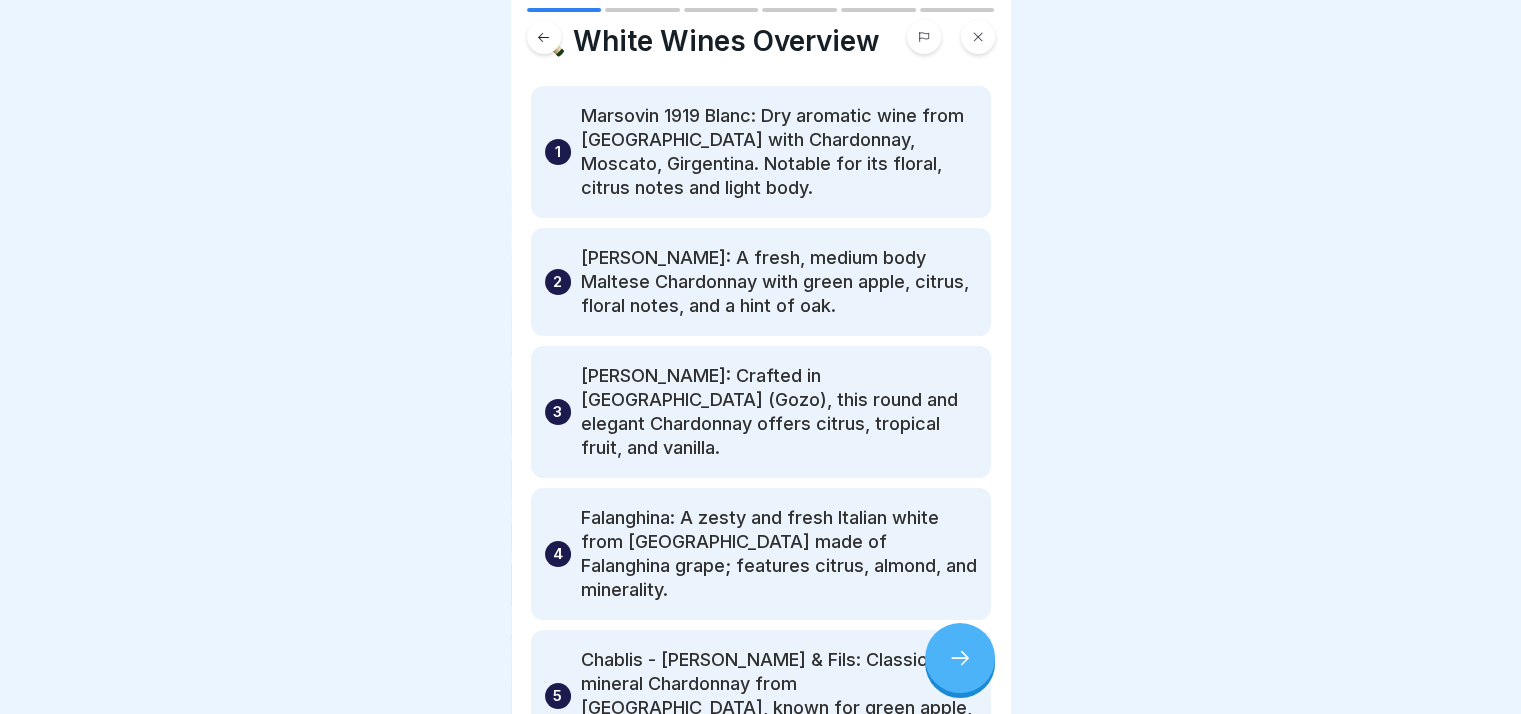 click 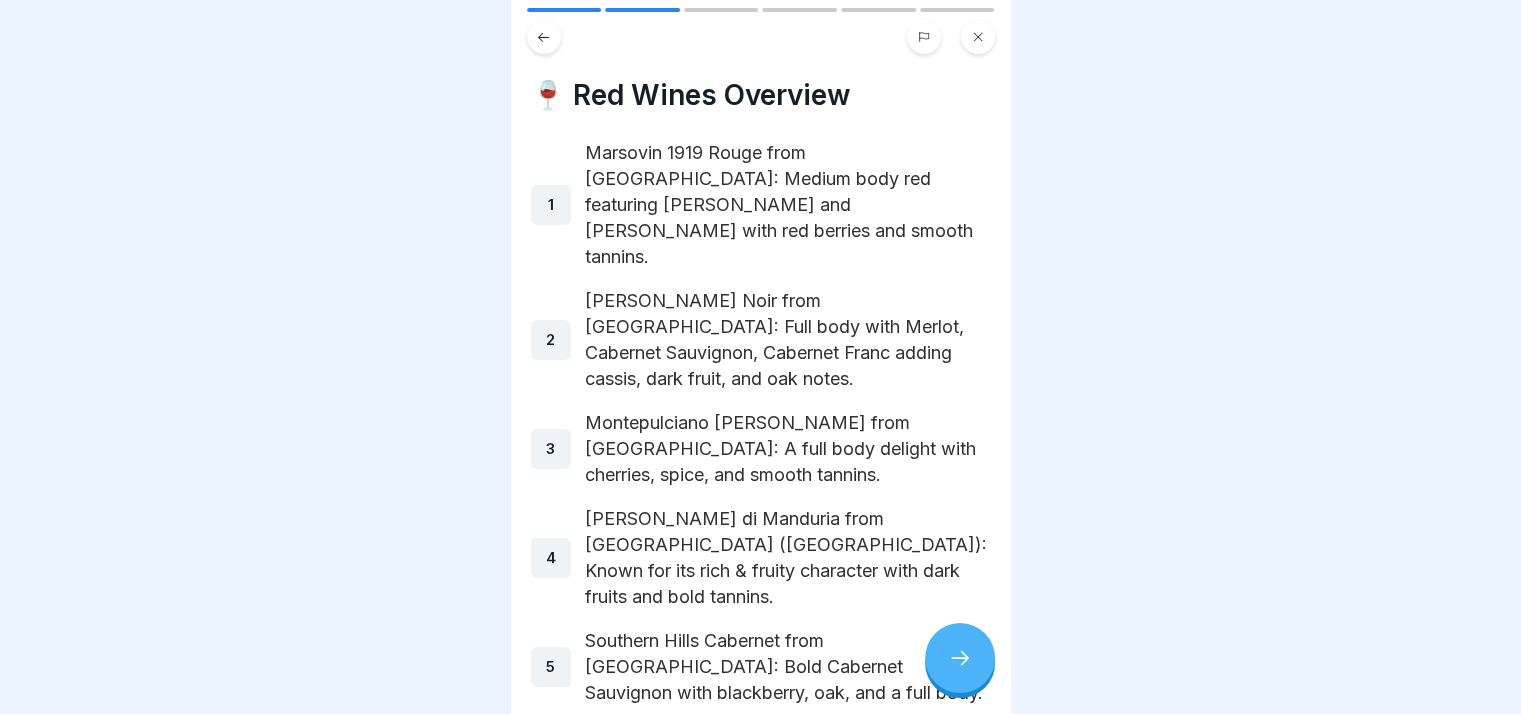 click 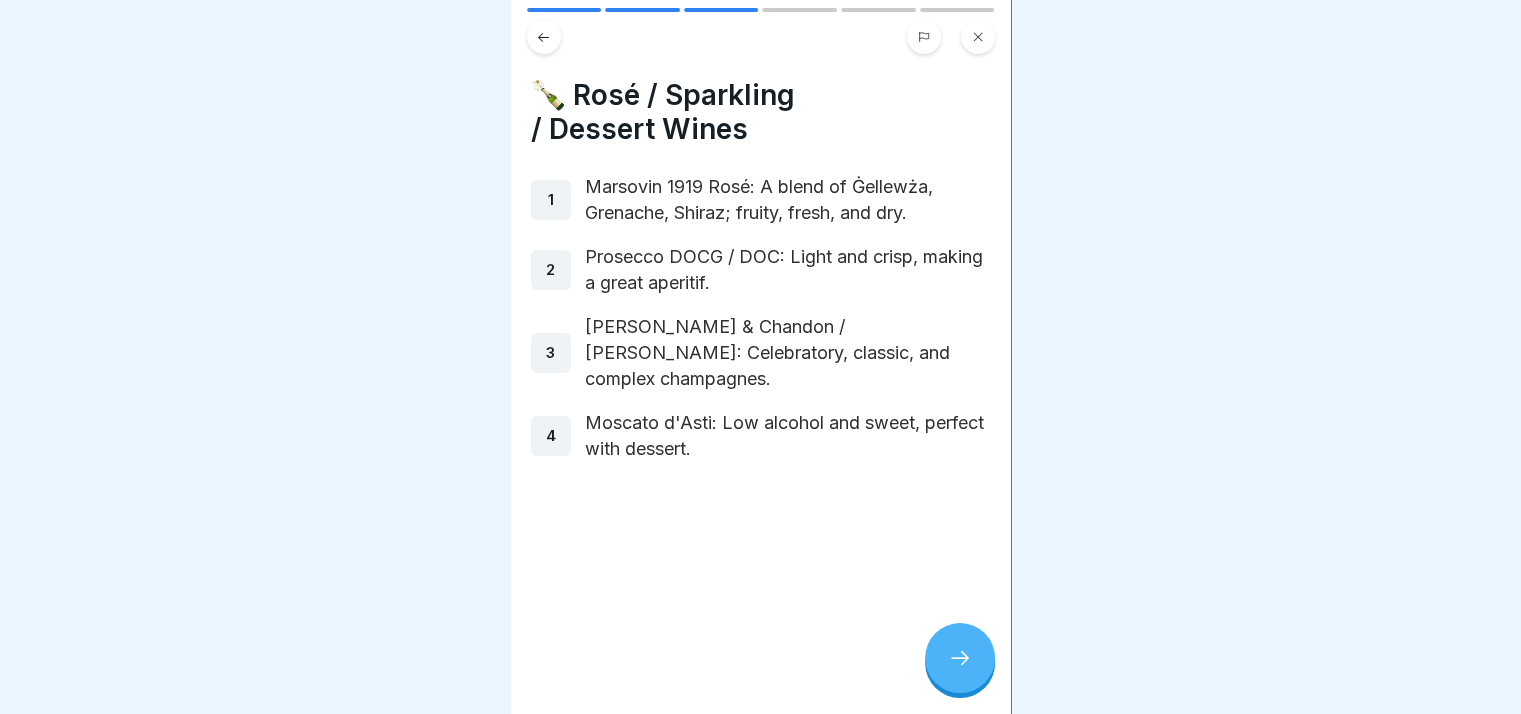 click 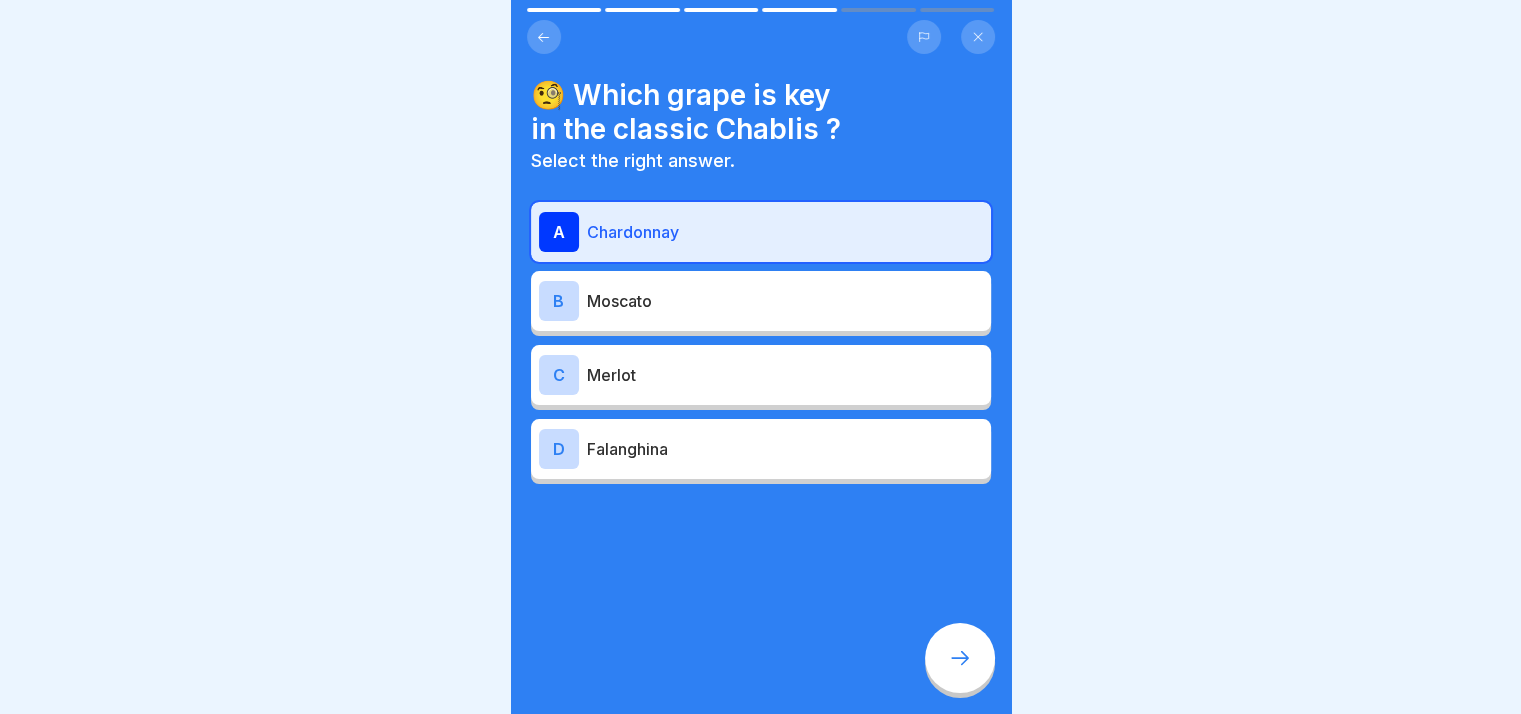 click 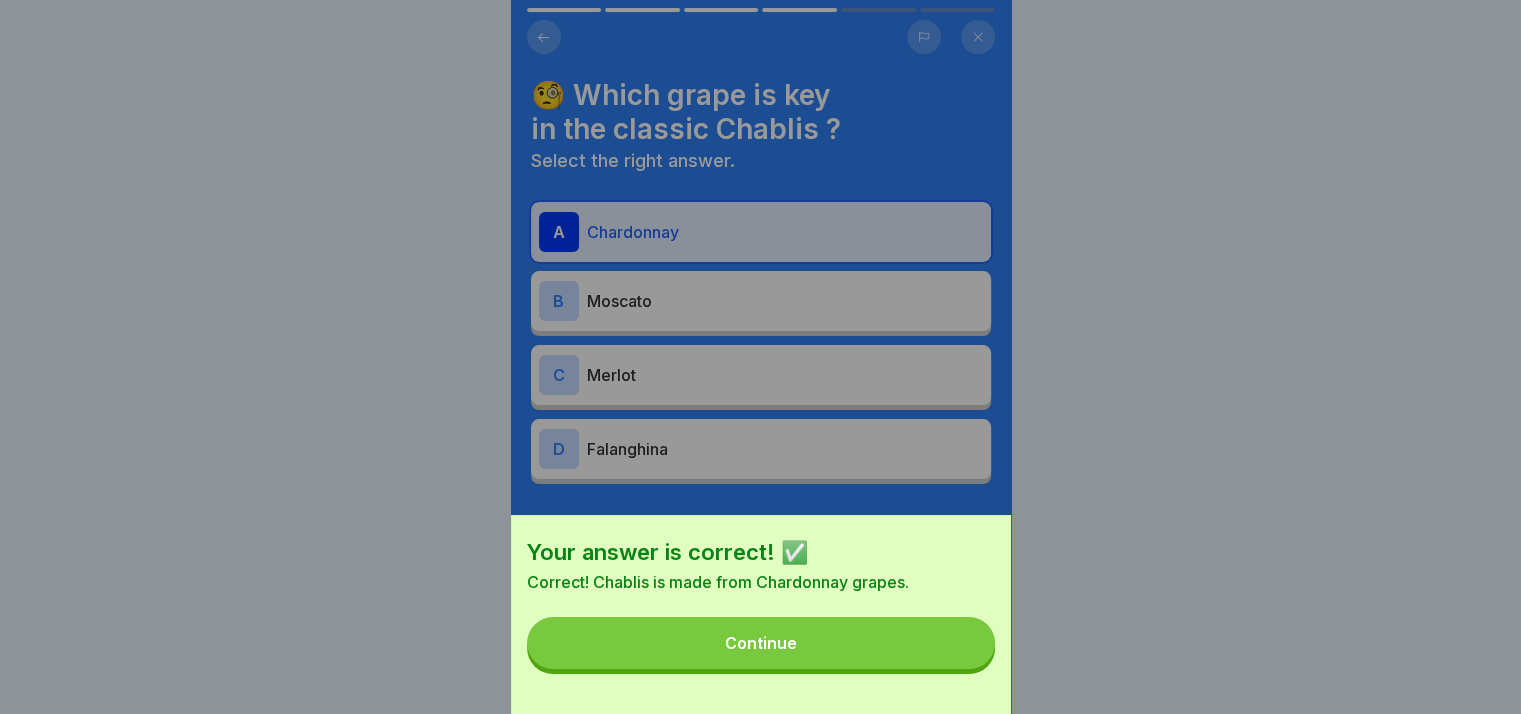 click on "Continue" at bounding box center [761, 643] 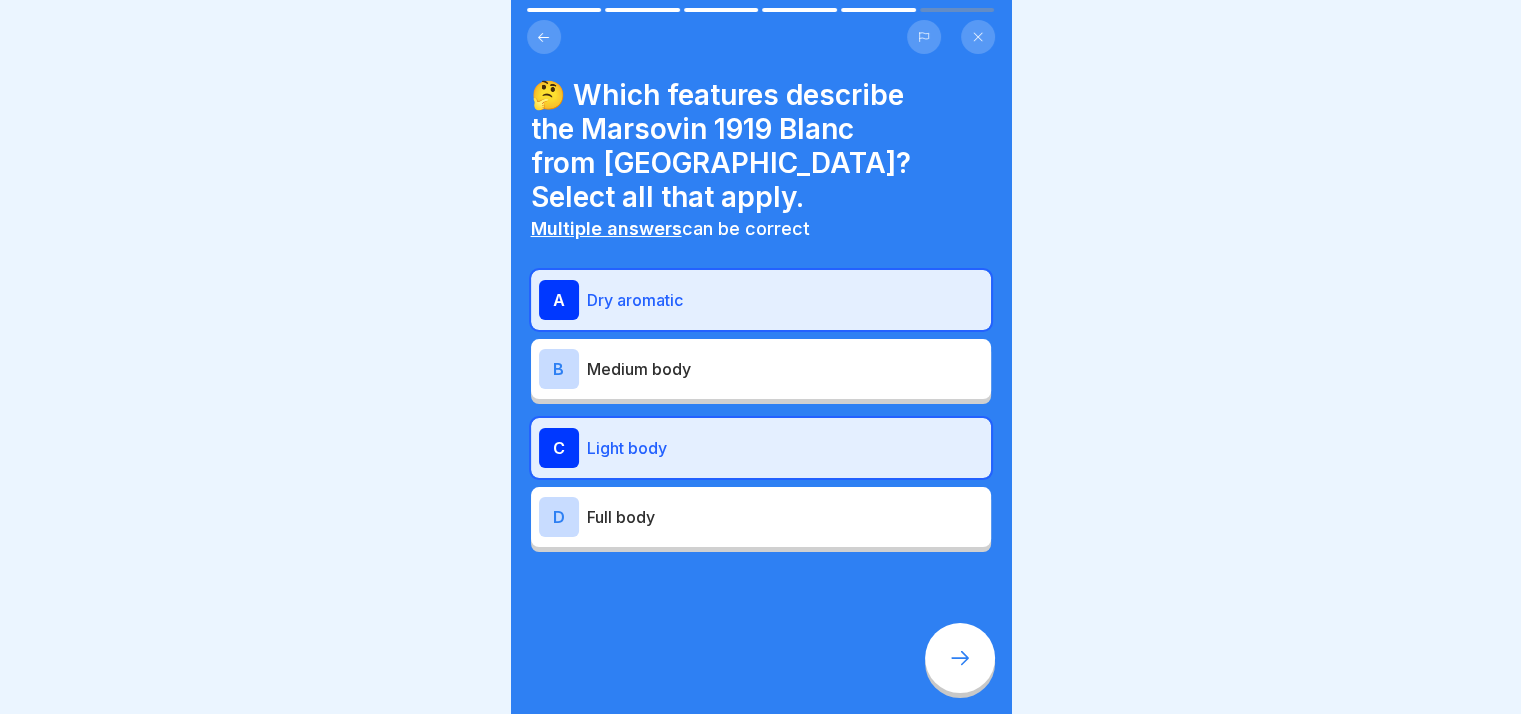 click at bounding box center (960, 658) 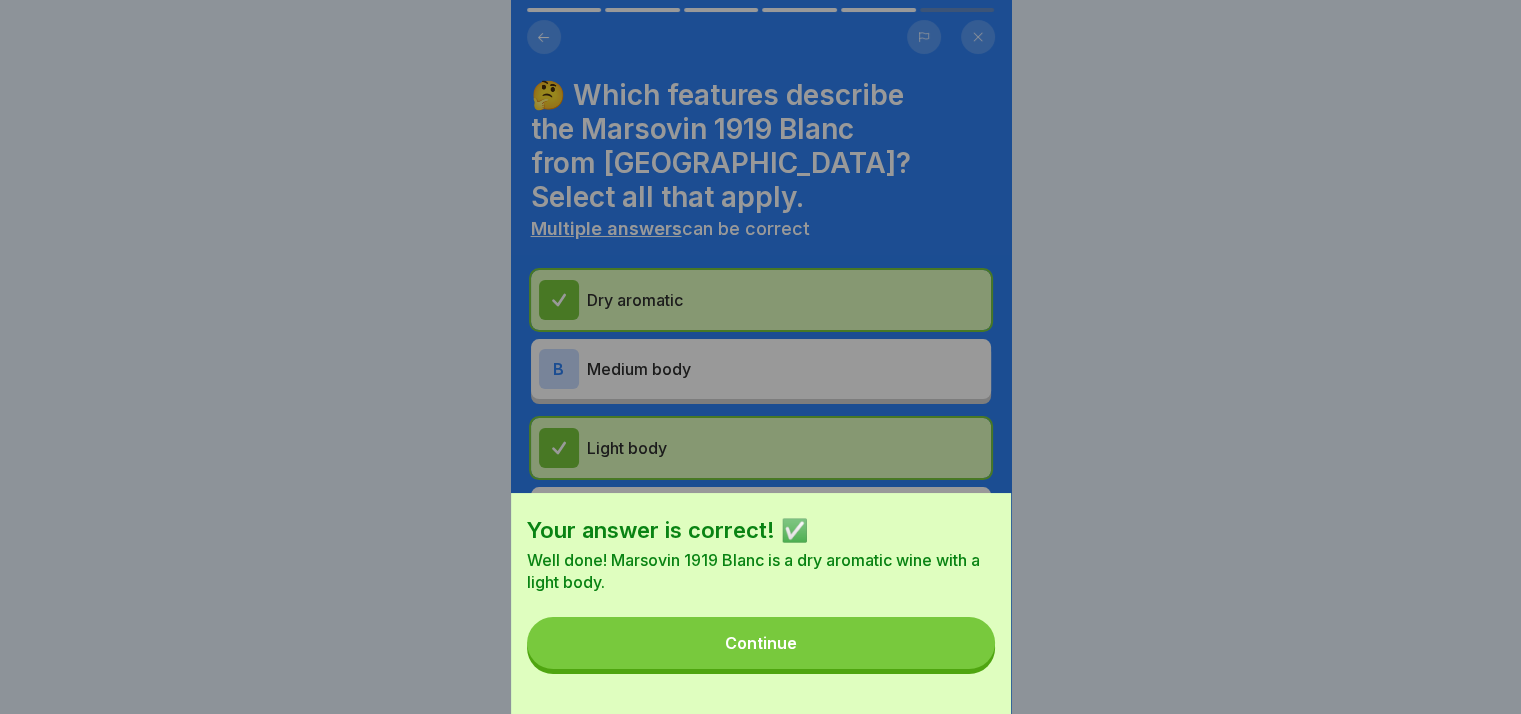 click on "Continue" at bounding box center [761, 643] 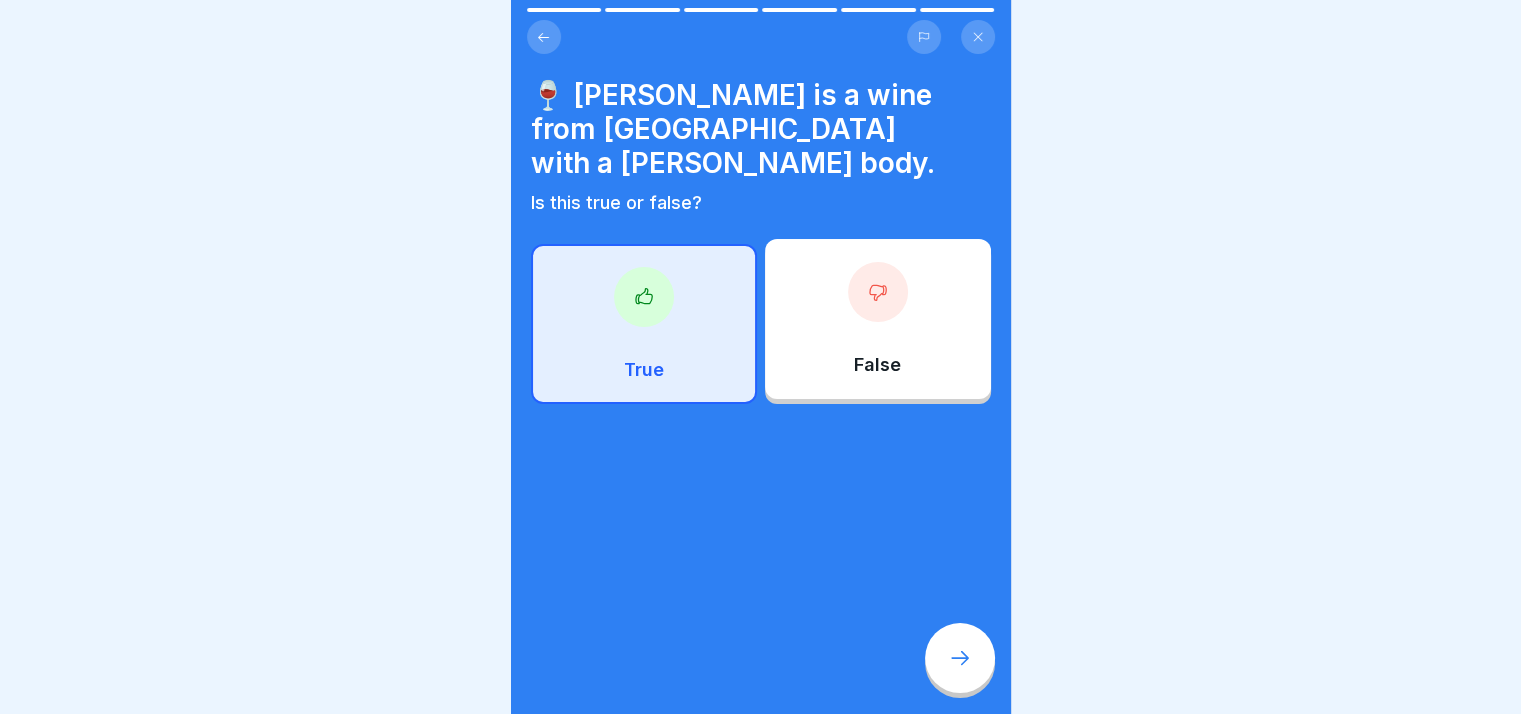 click 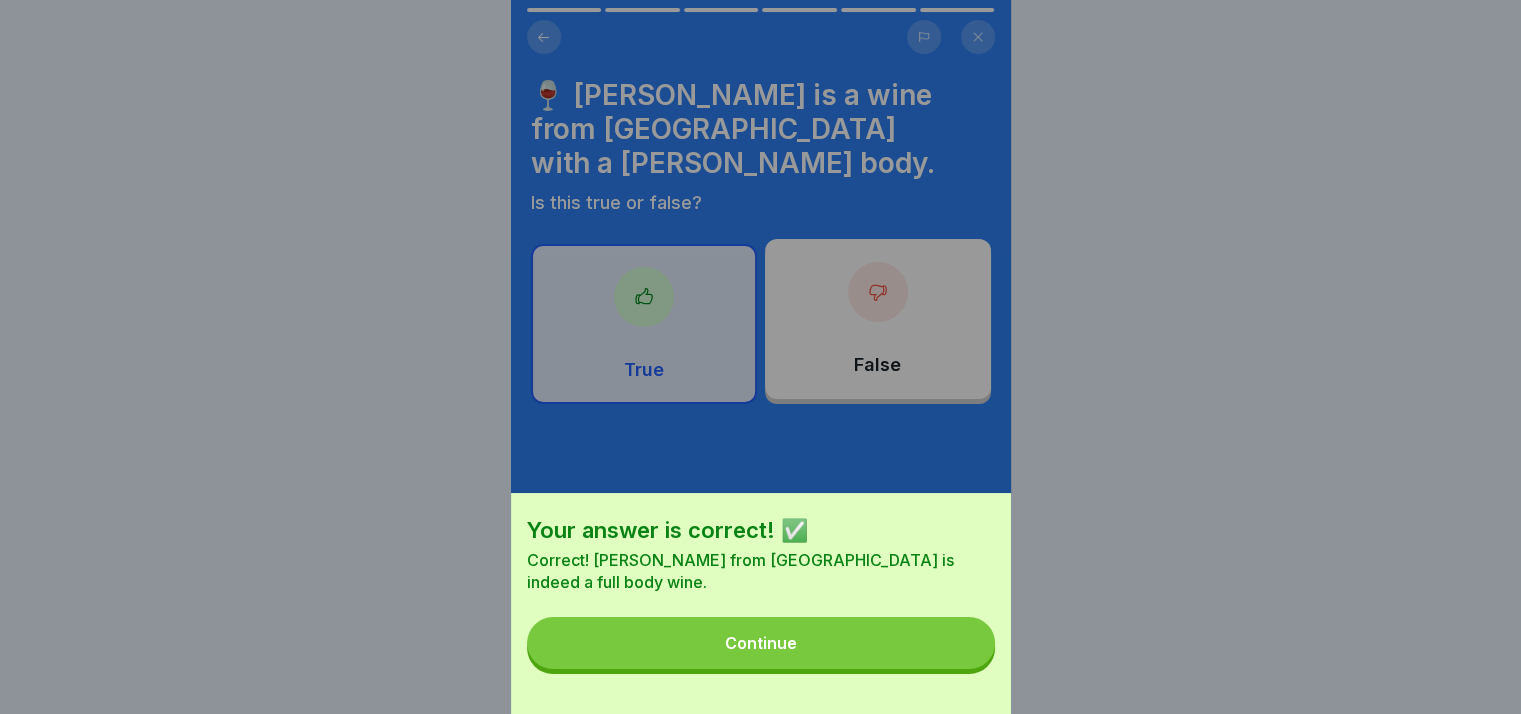 click on "Continue" at bounding box center (761, 643) 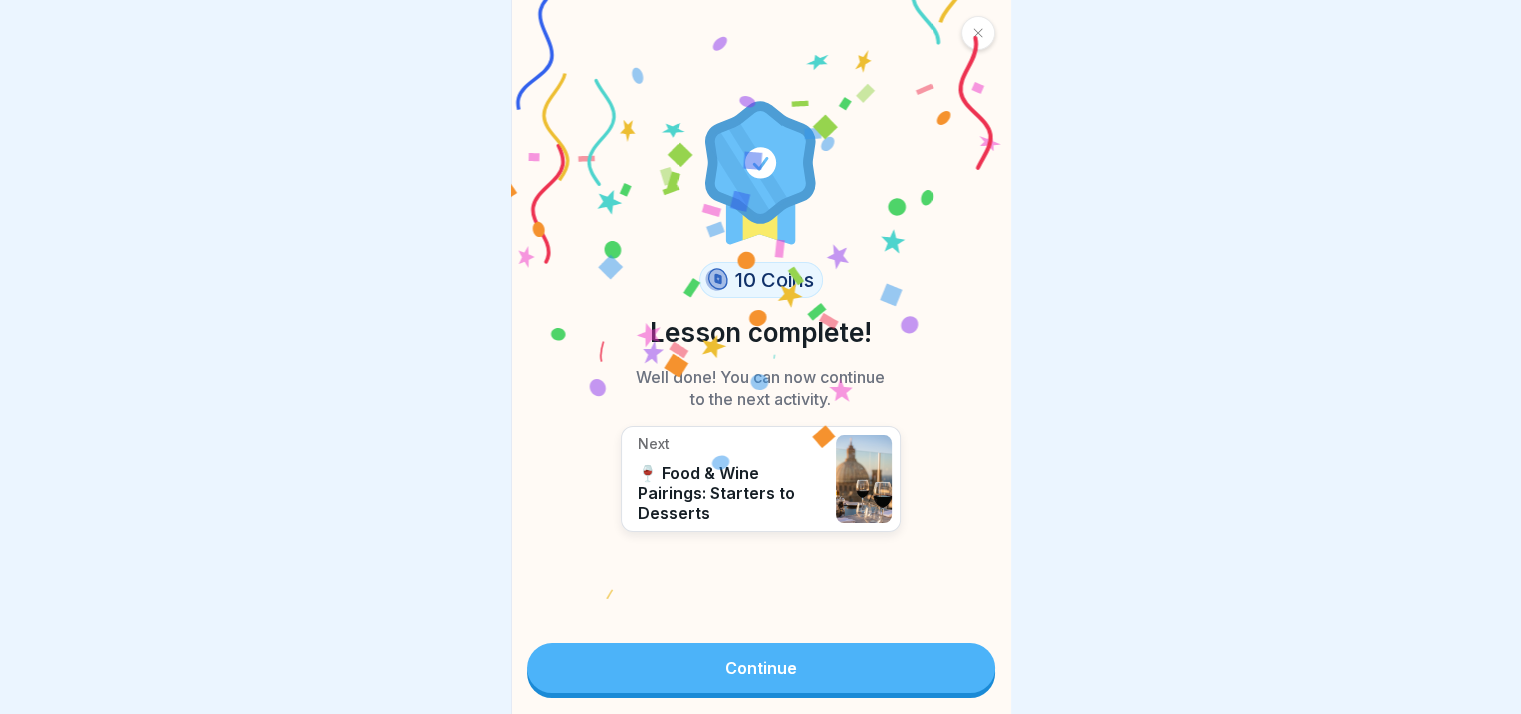 click on "Continue" at bounding box center [761, 668] 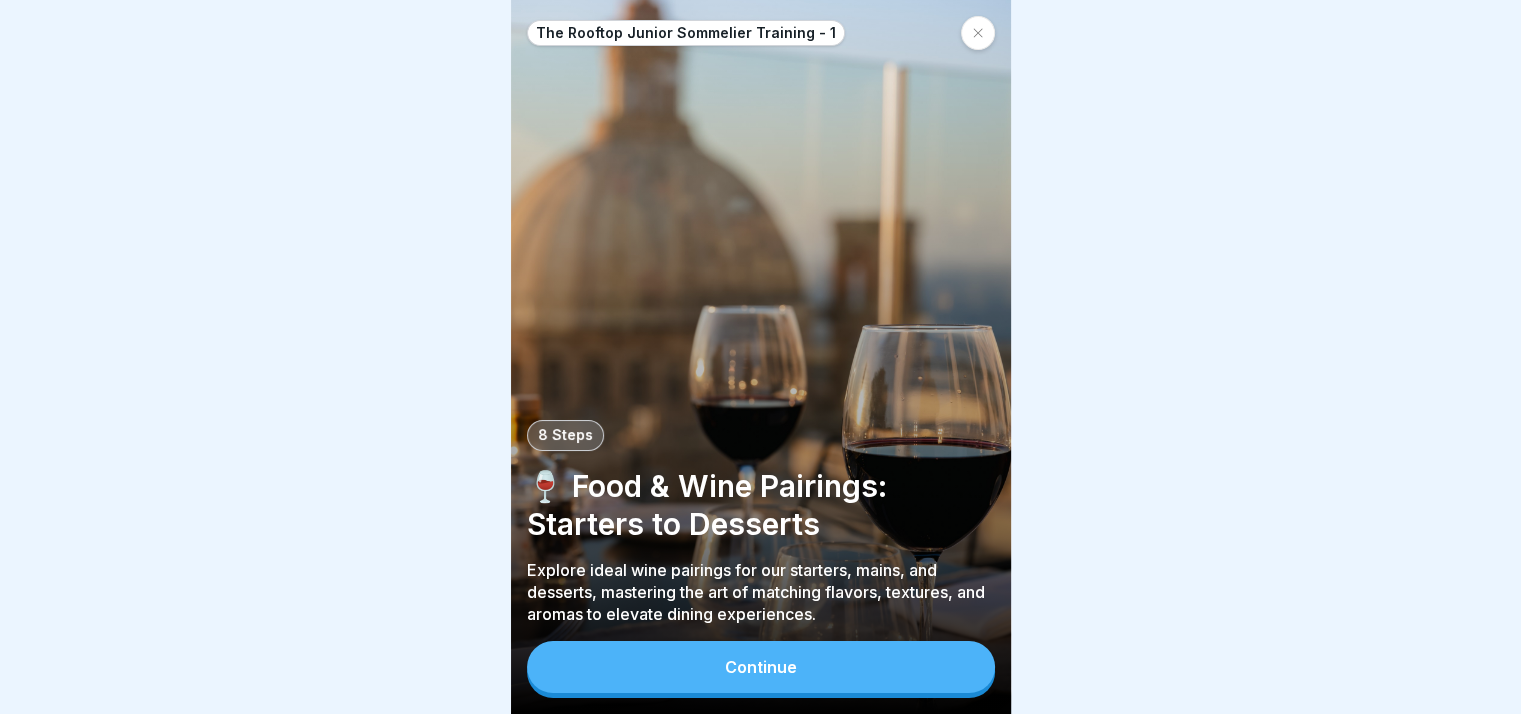 click on "Continue" at bounding box center [761, 667] 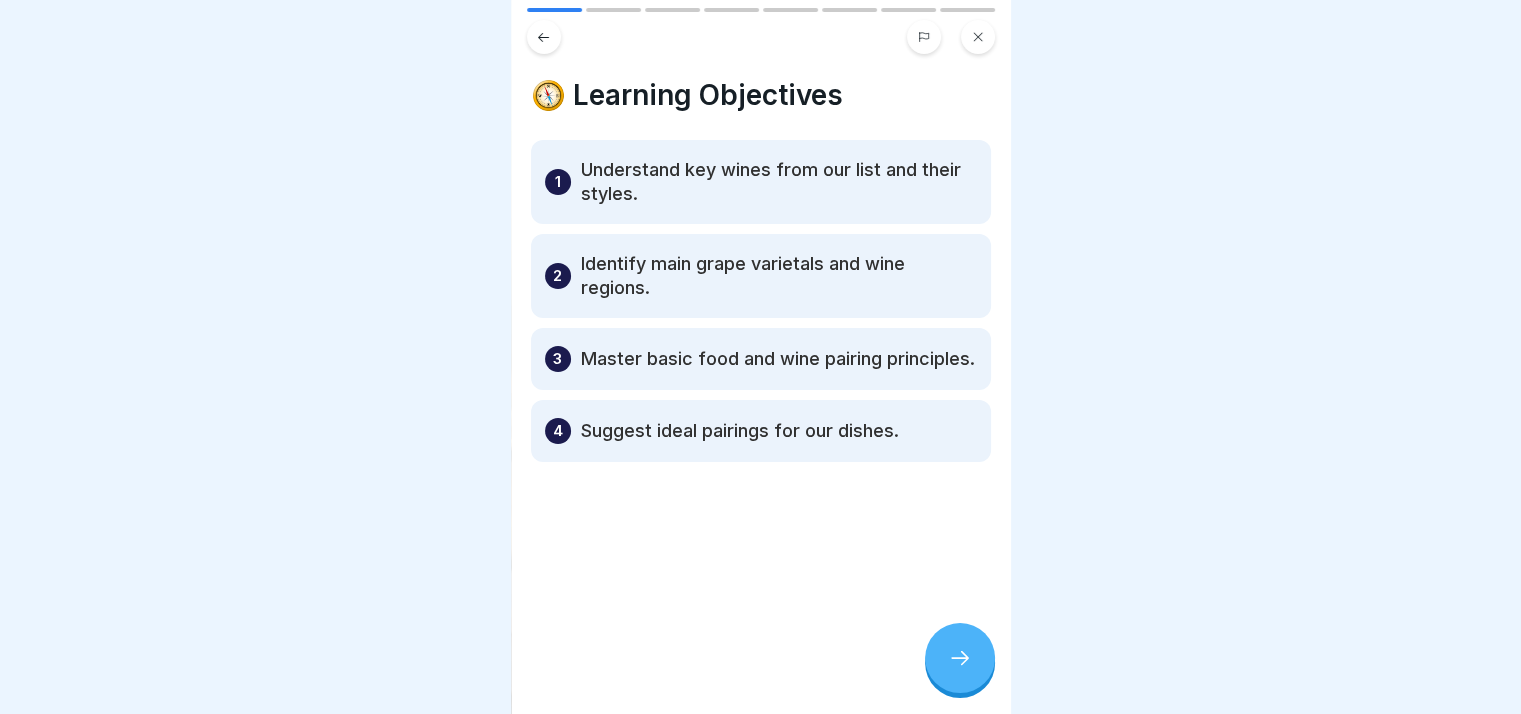 type 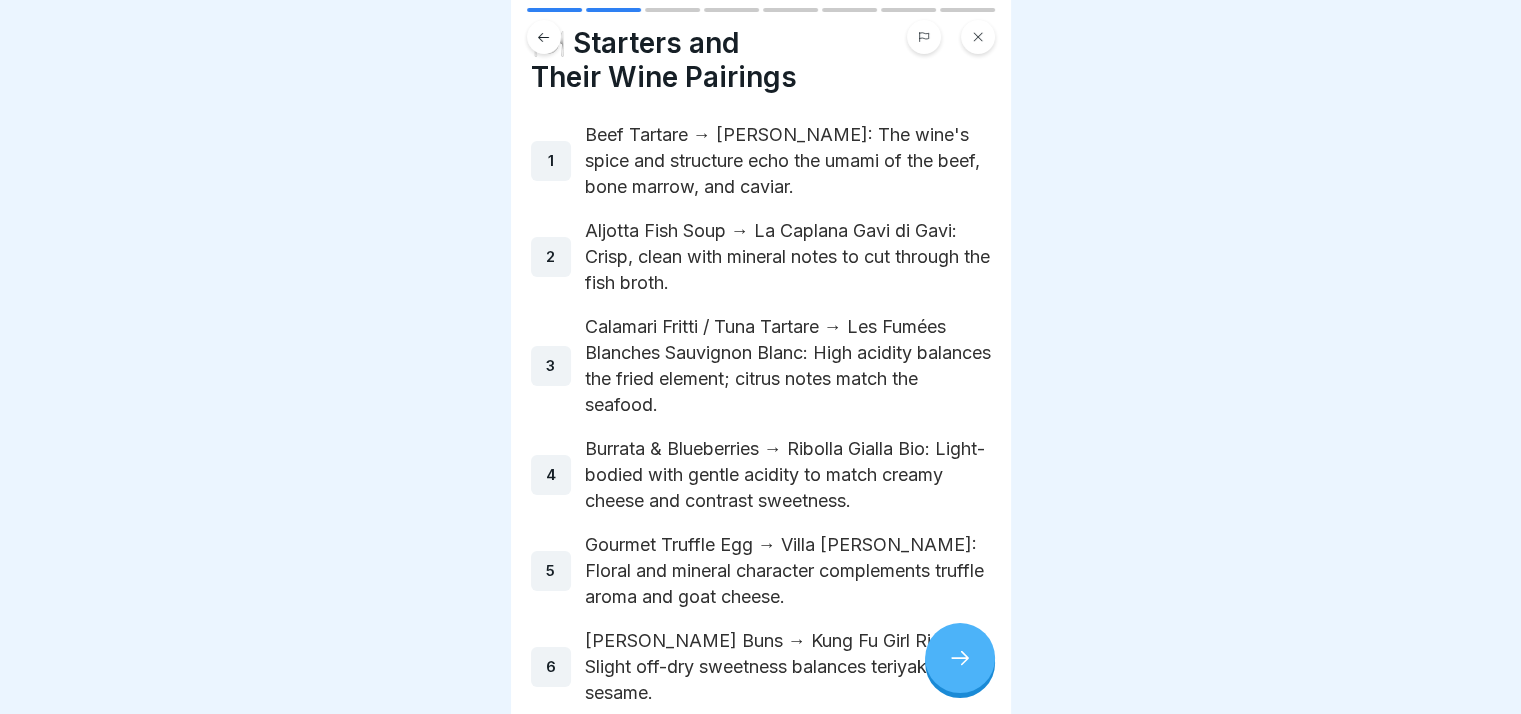 scroll, scrollTop: 52, scrollLeft: 0, axis: vertical 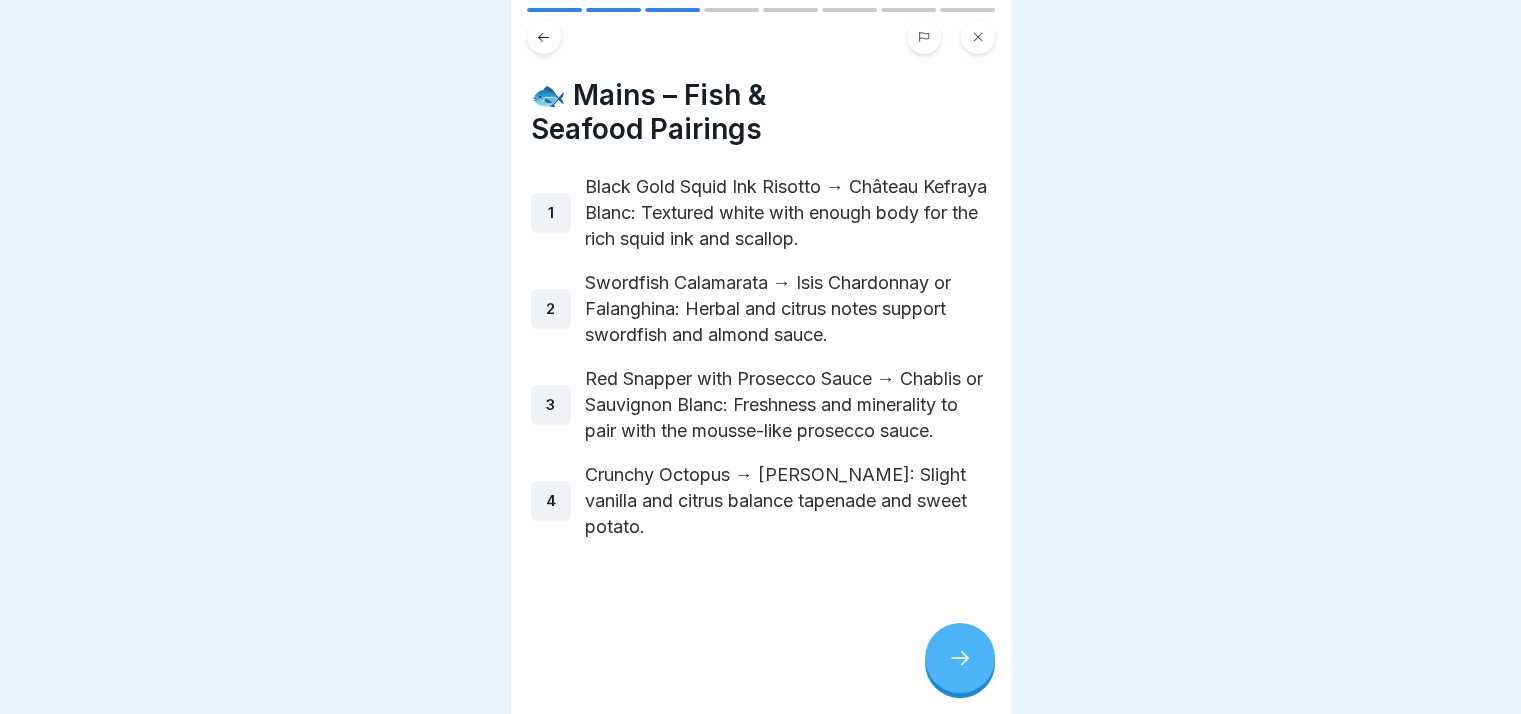 click at bounding box center (960, 658) 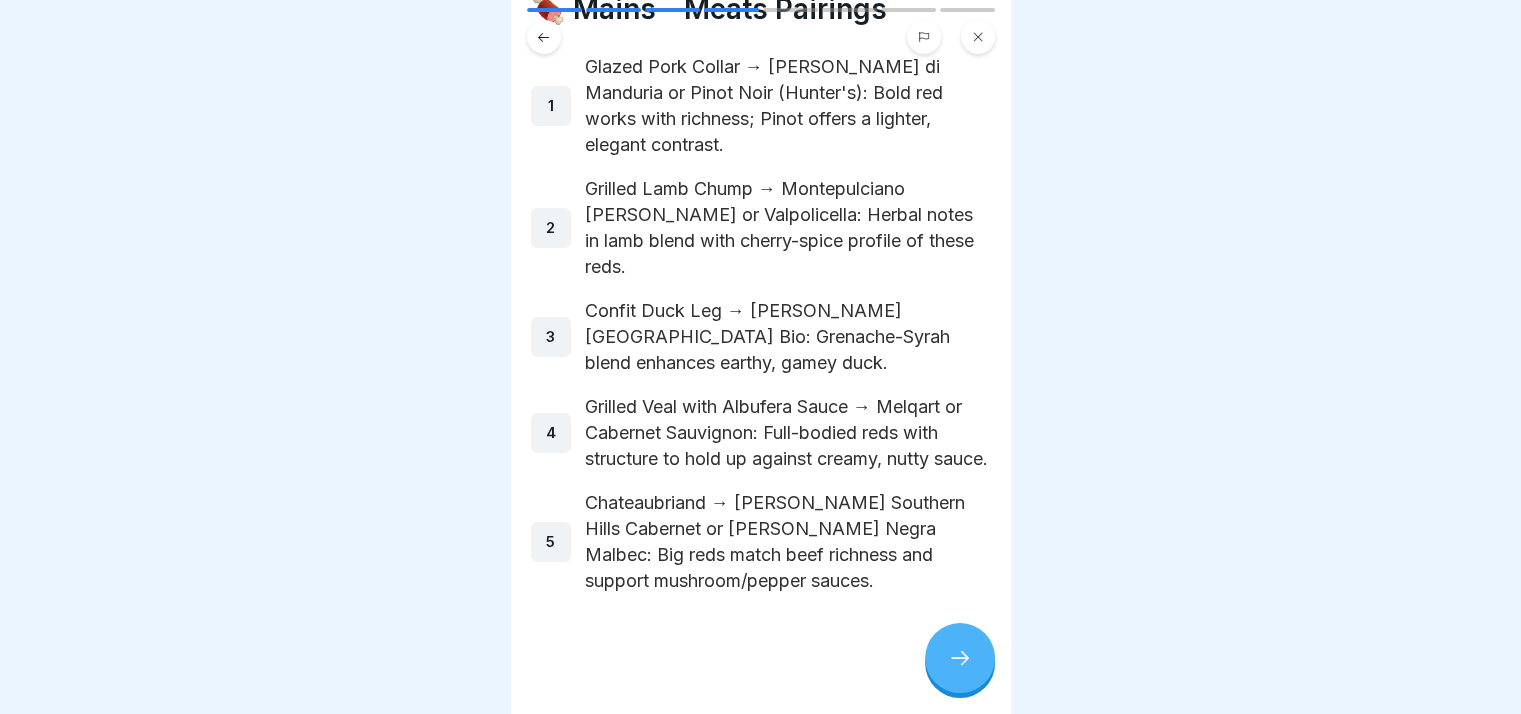 scroll, scrollTop: 0, scrollLeft: 0, axis: both 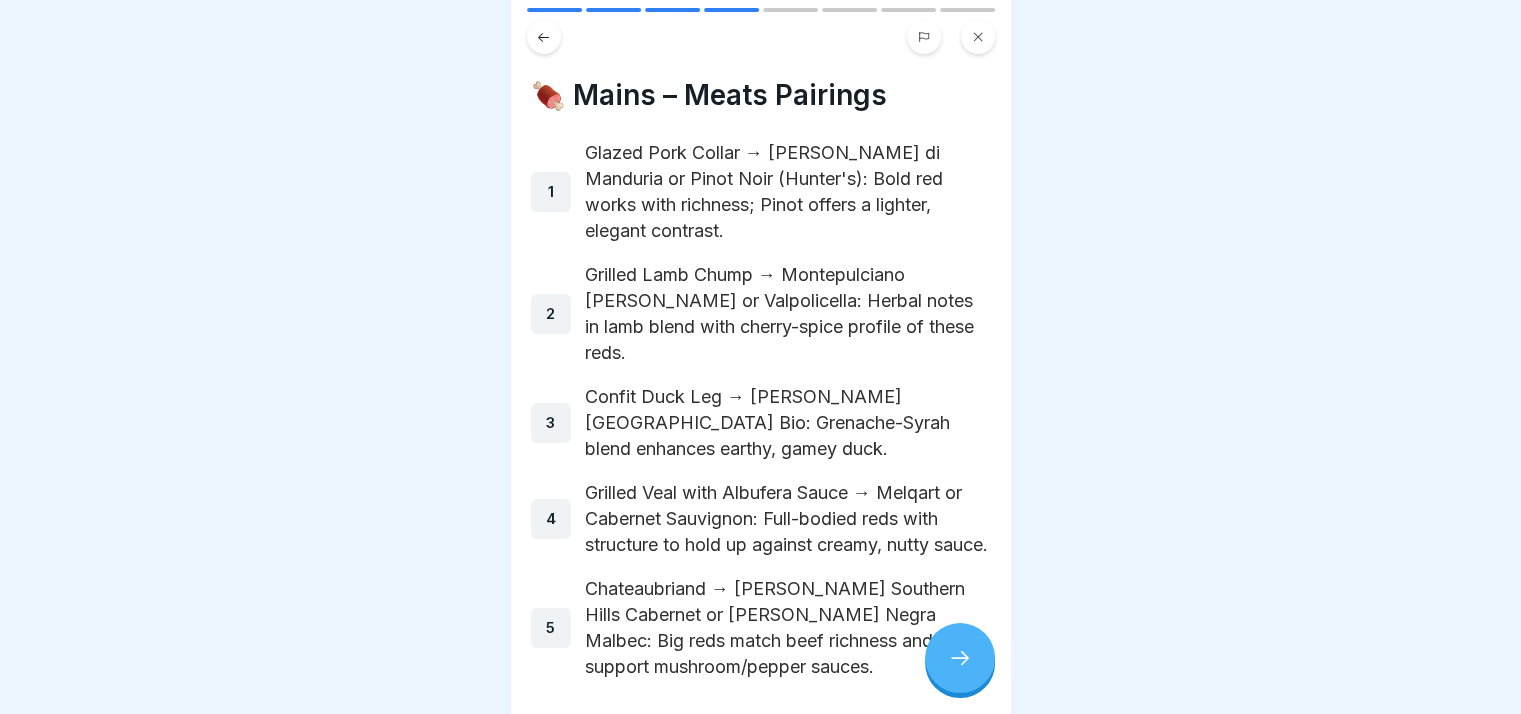 click 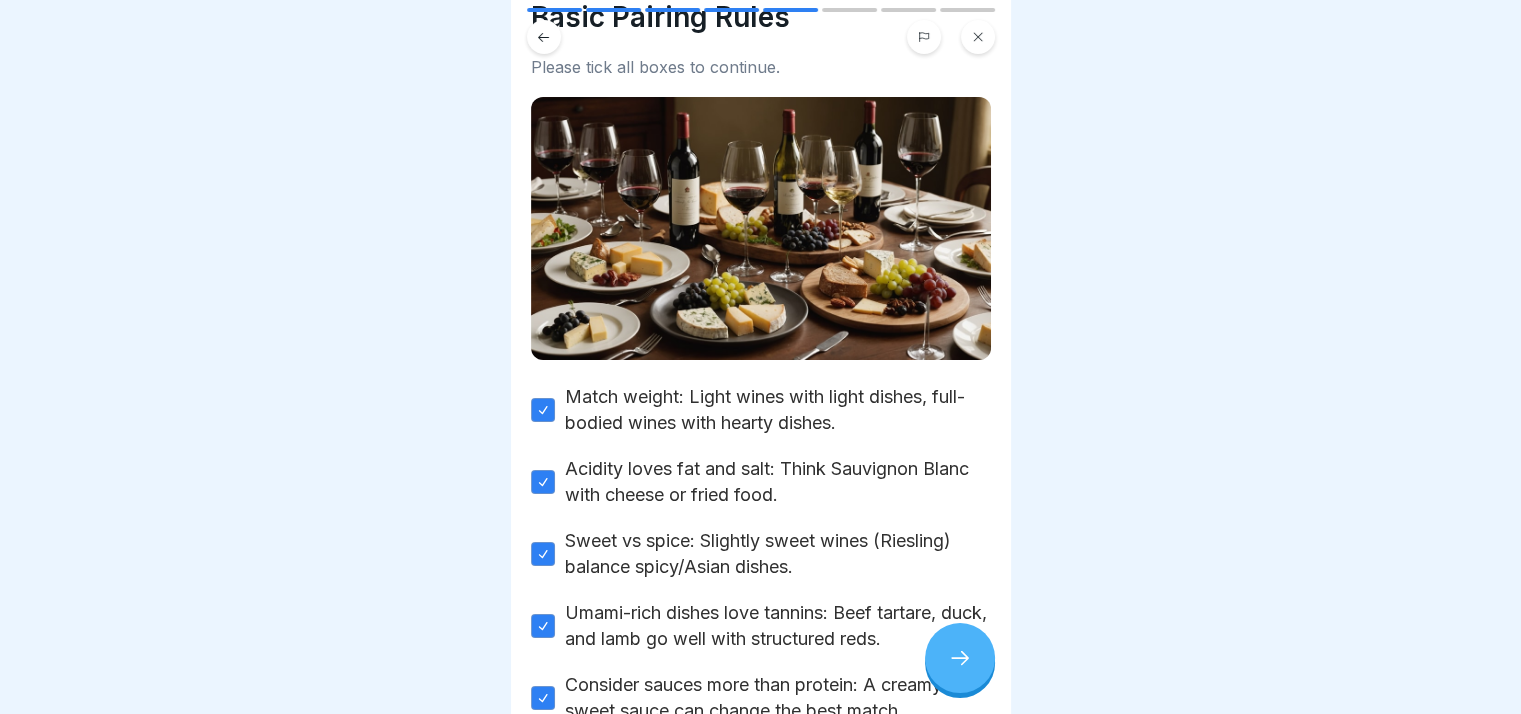 scroll, scrollTop: 0, scrollLeft: 0, axis: both 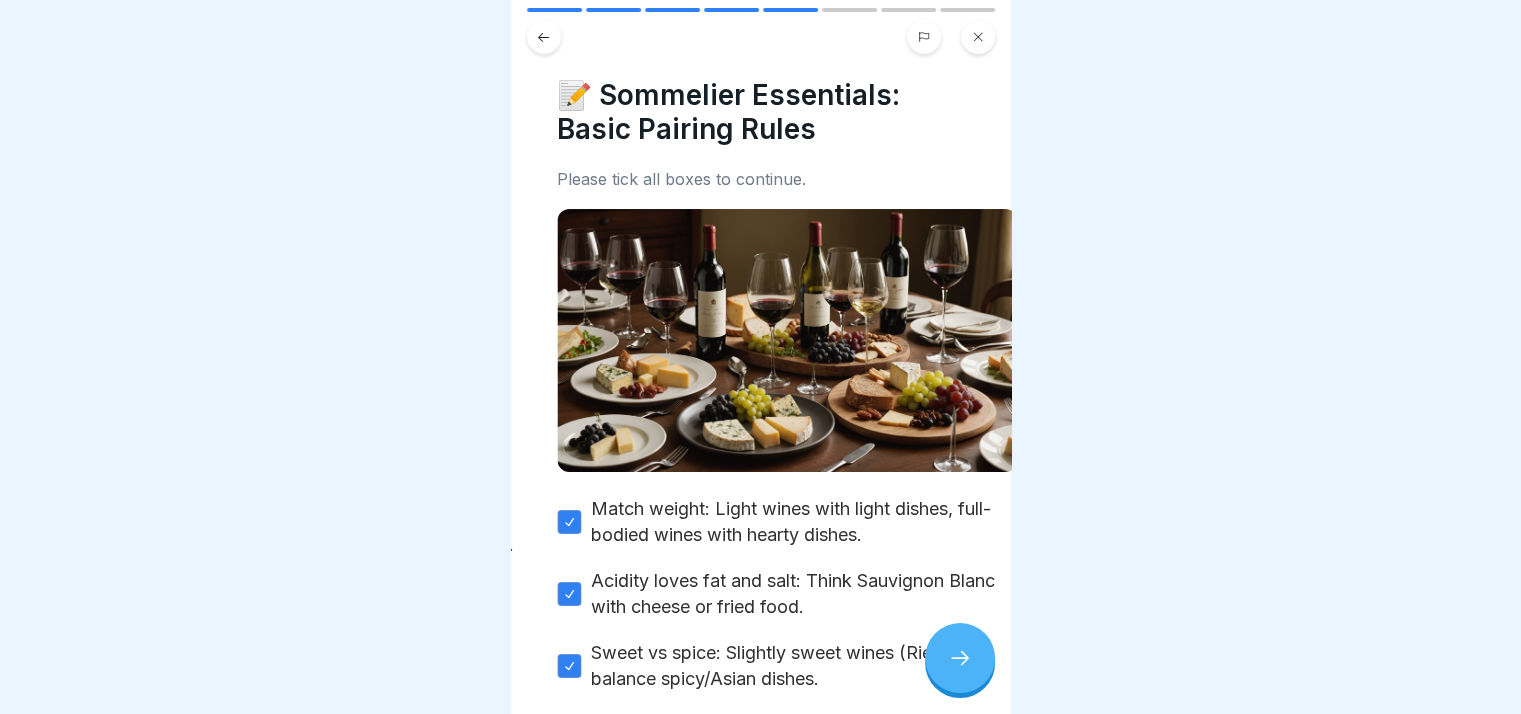 click on "📝 Sommelier Essentials: Basic Pairing Rules Please tick all boxes to continue. Match weight: Light wines with light dishes, full-bodied wines with hearty dishes. Acidity loves fat and salt: Think Sauvignon Blanc with cheese or fried food. Sweet vs spice: Slightly sweet wines (Riesling) balance spicy/Asian dishes. Umami-rich dishes love tannins: Beef tartare, duck, and lamb go well with structured reds. Consider sauces more than protein: A creamy or sweet sauce can change the best match." at bounding box center (787, 357) 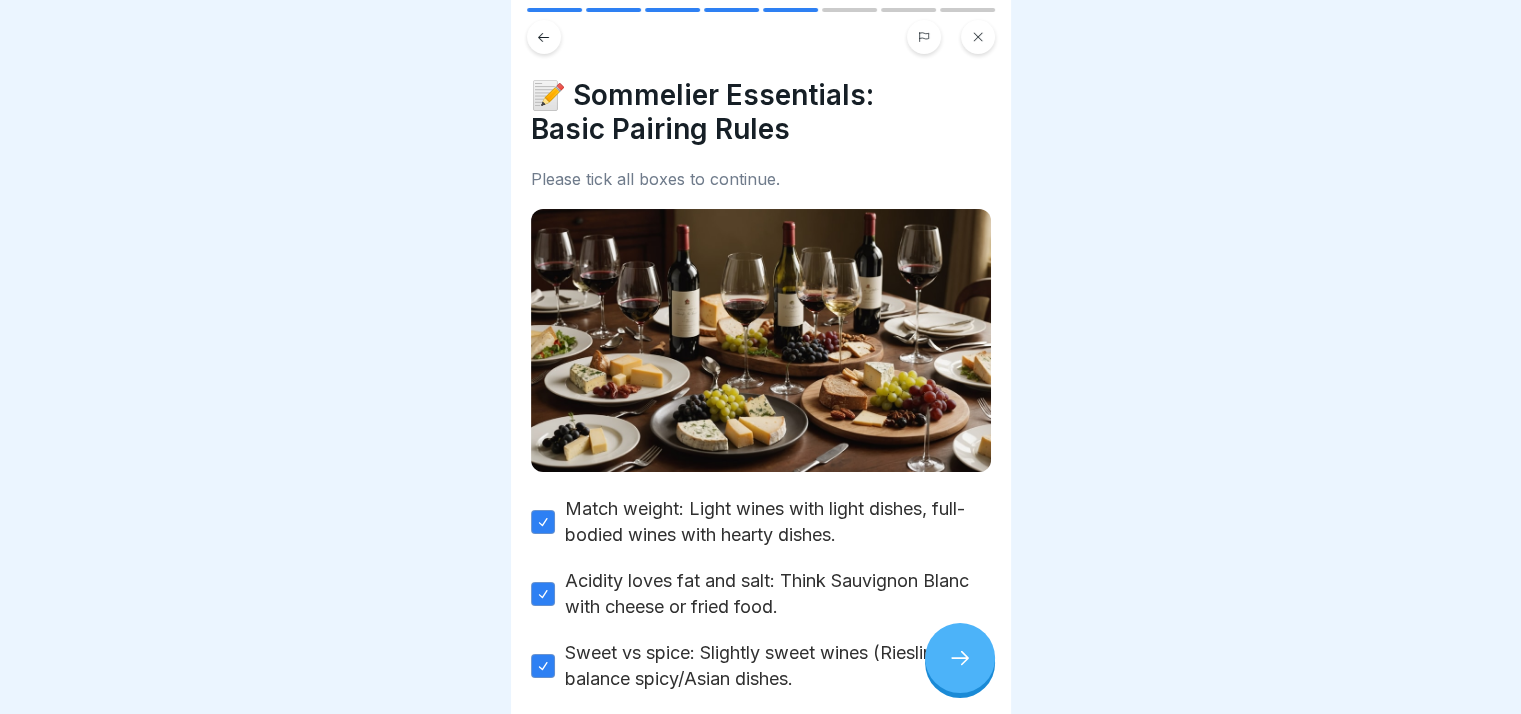 click at bounding box center (760, 357) 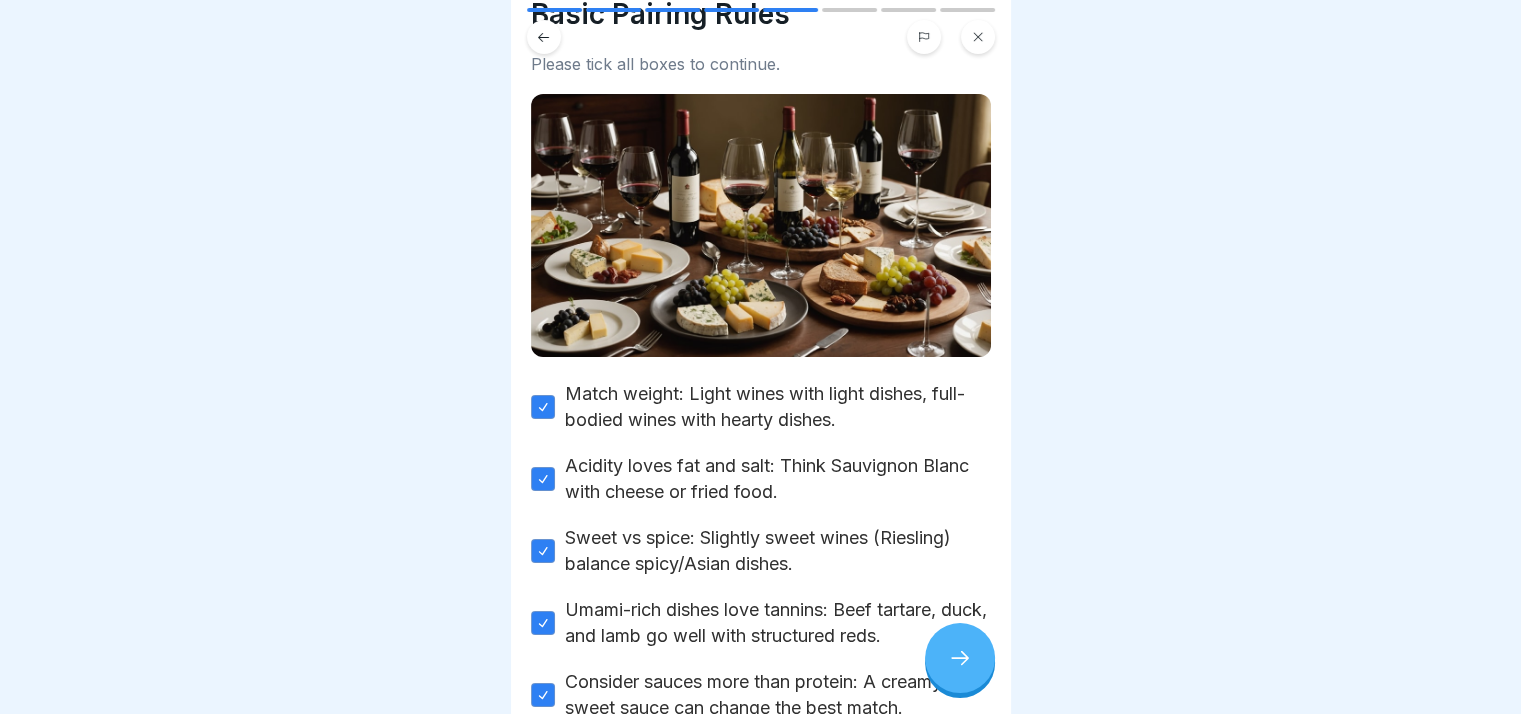 scroll, scrollTop: 114, scrollLeft: 0, axis: vertical 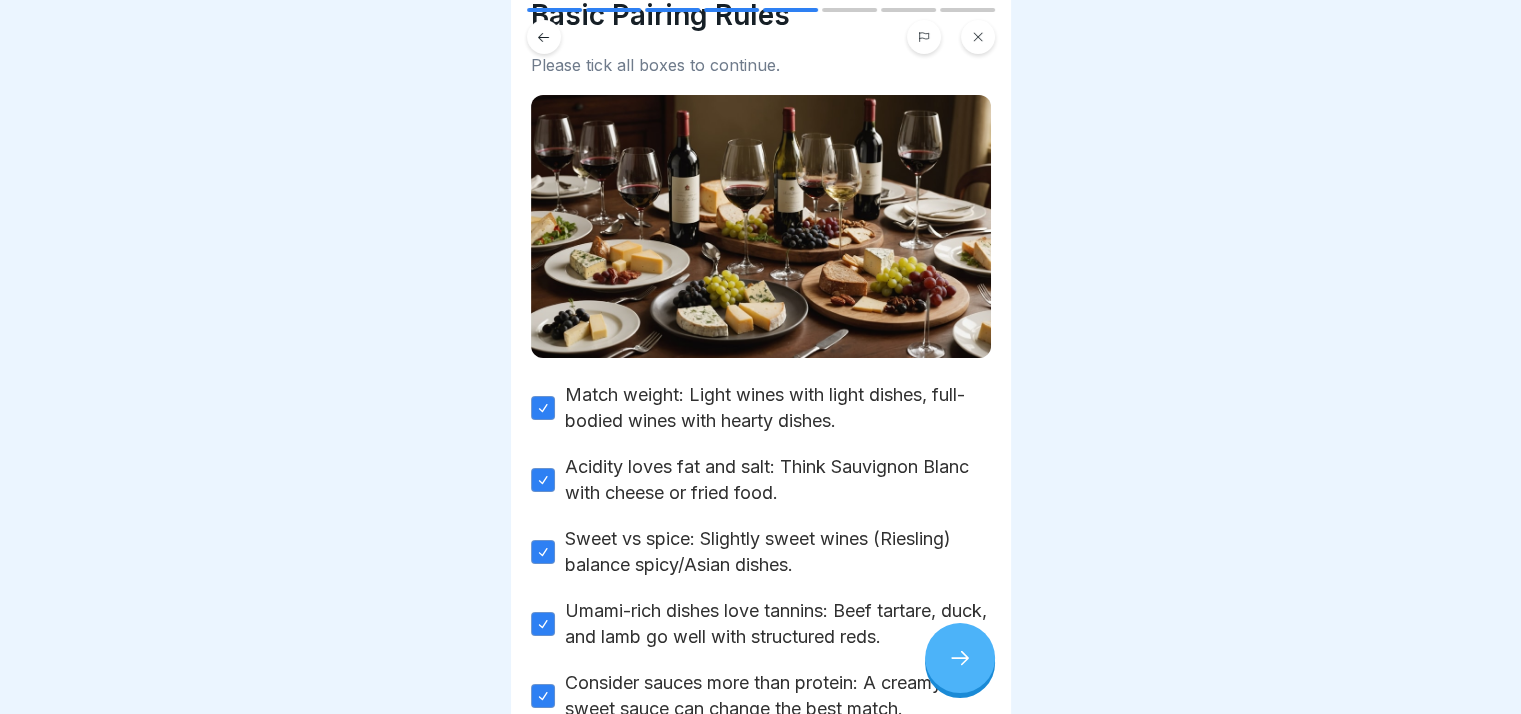 click 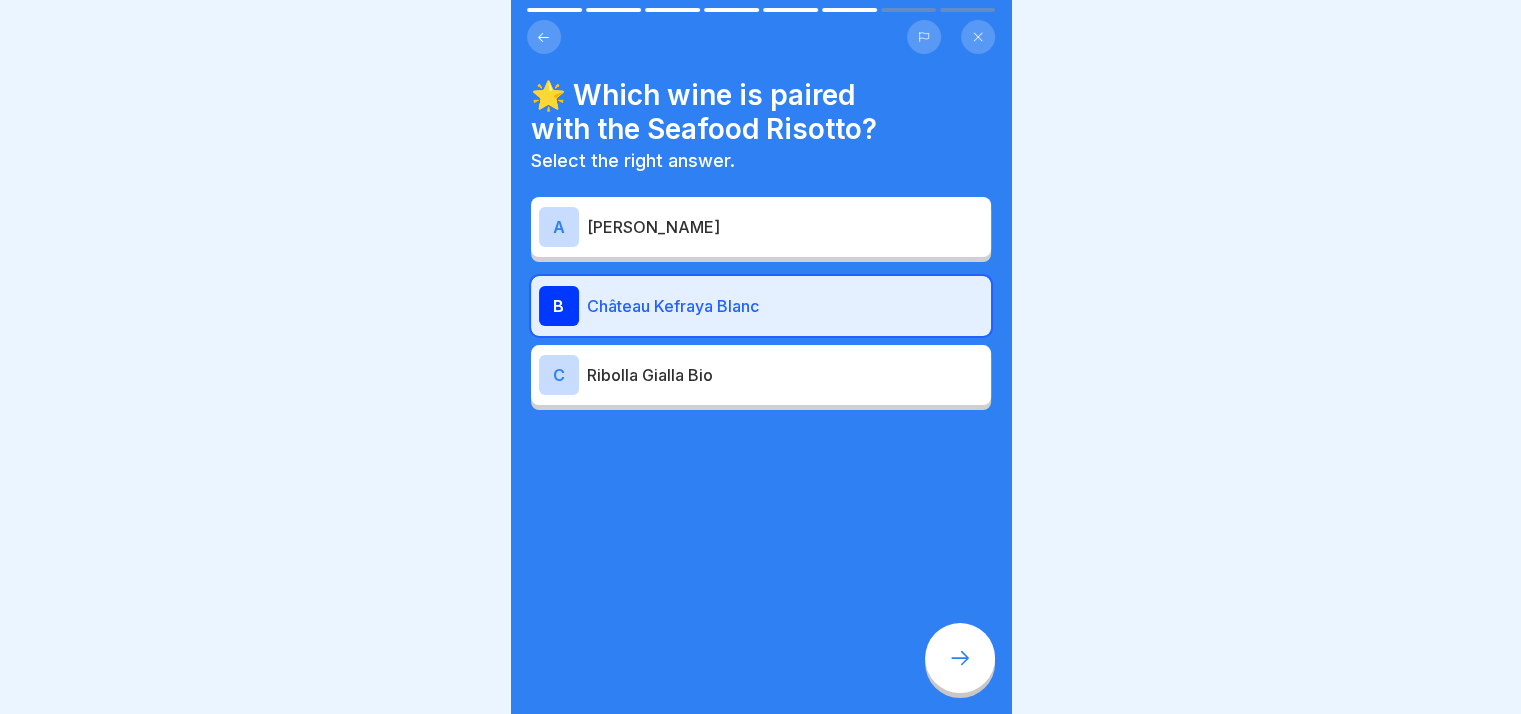 click 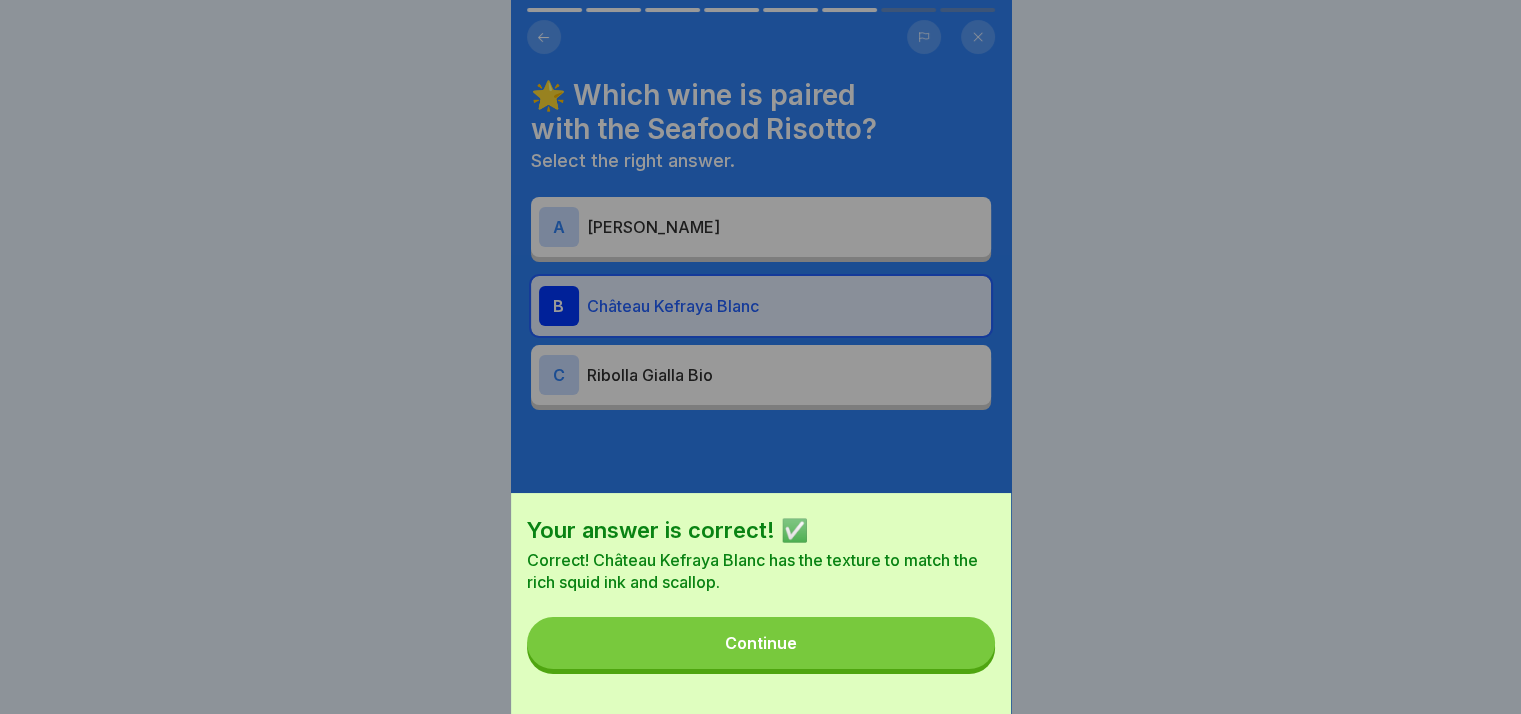 click on "Continue" at bounding box center [761, 643] 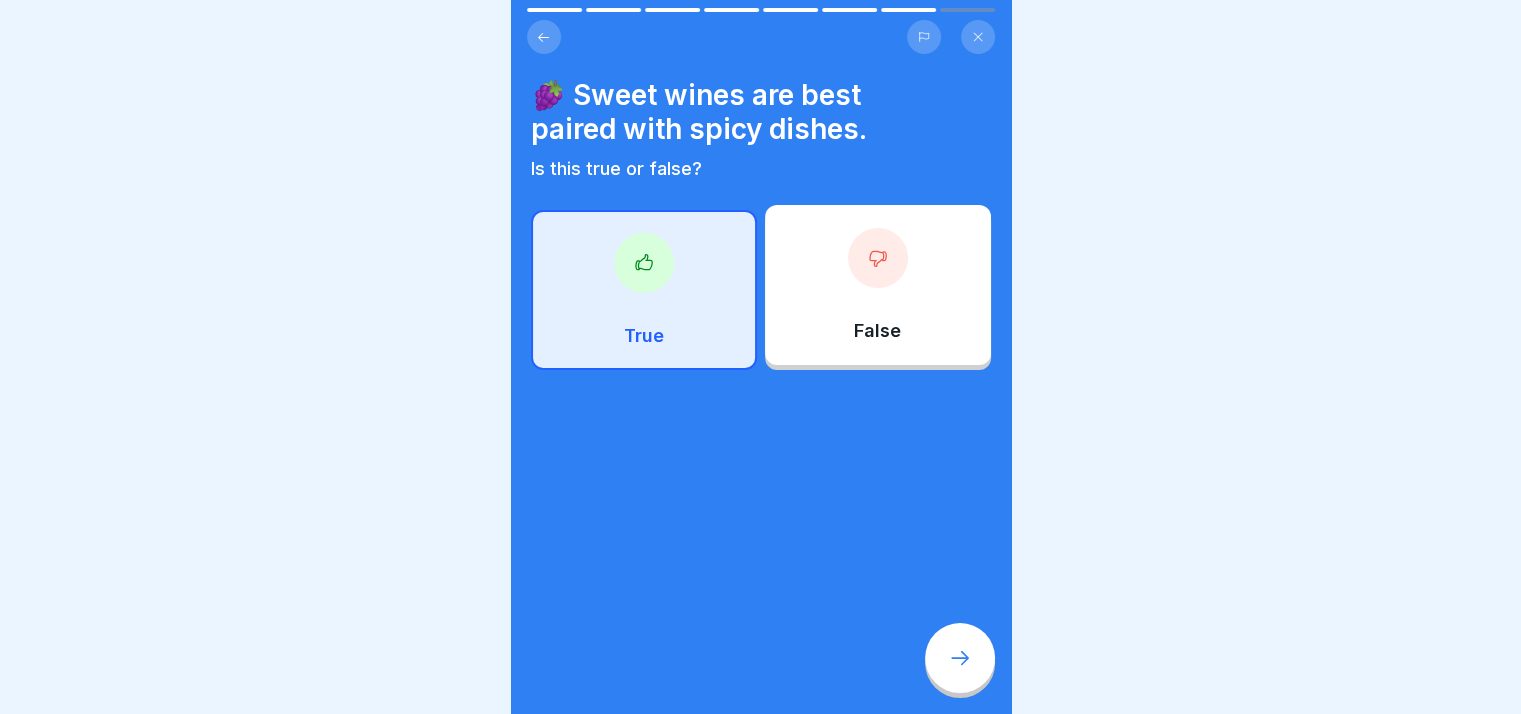 click 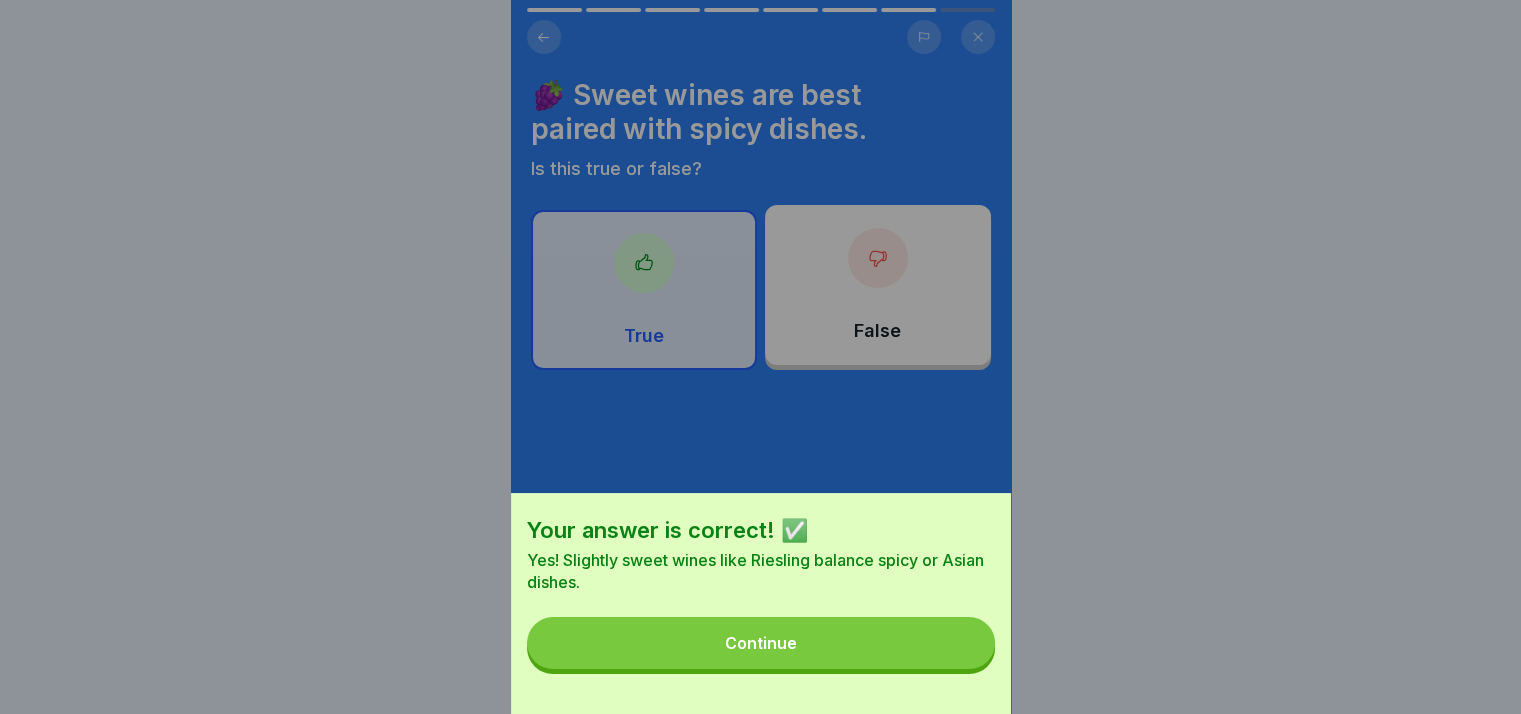 click on "Continue" at bounding box center [761, 643] 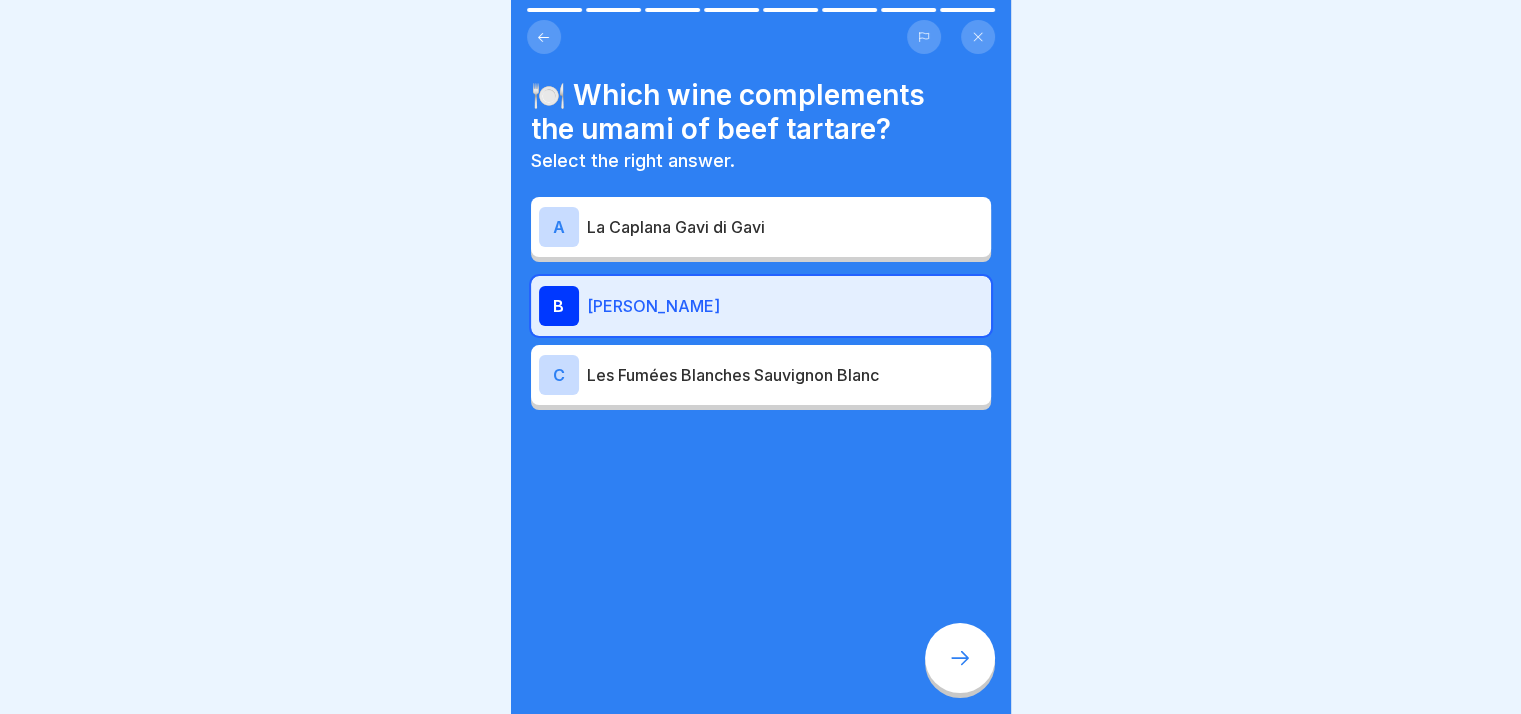 click 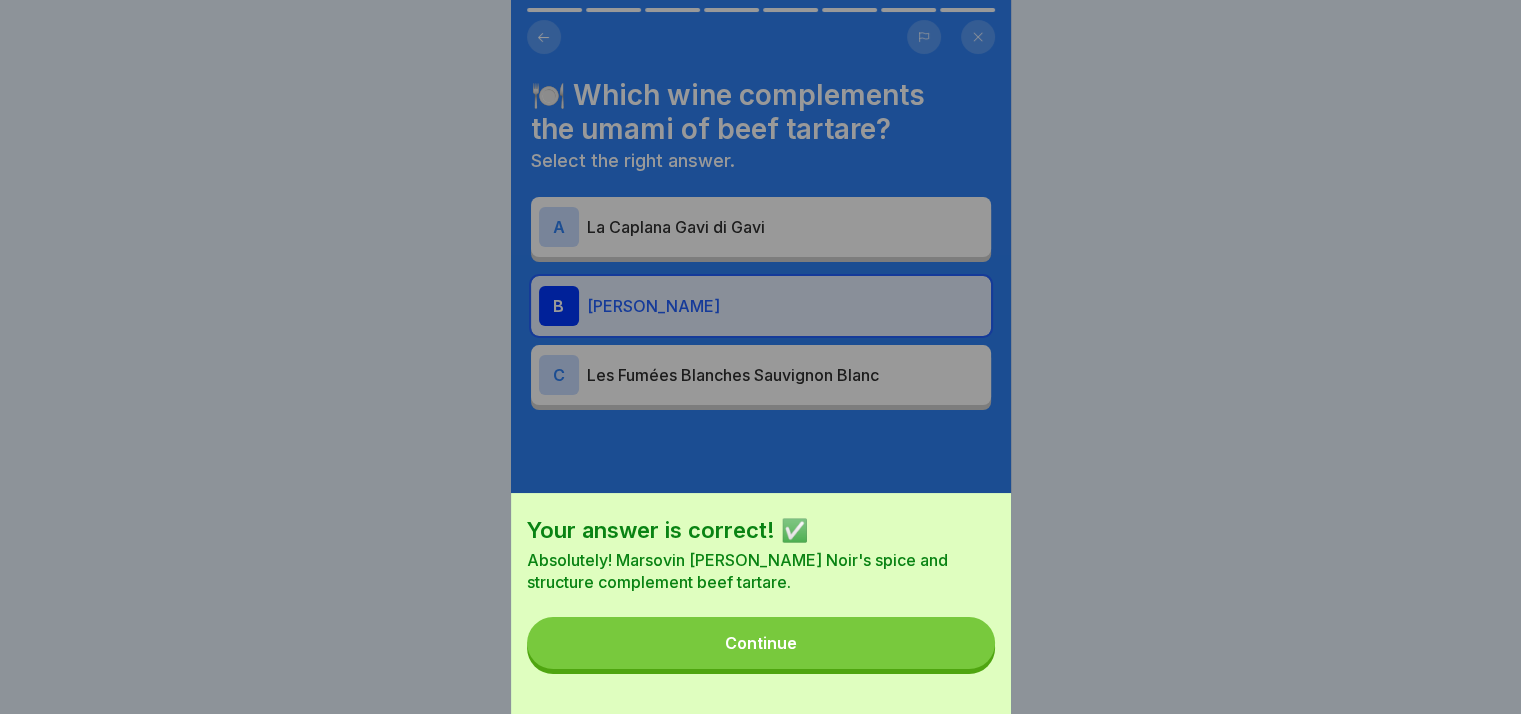 click on "Continue" at bounding box center [761, 643] 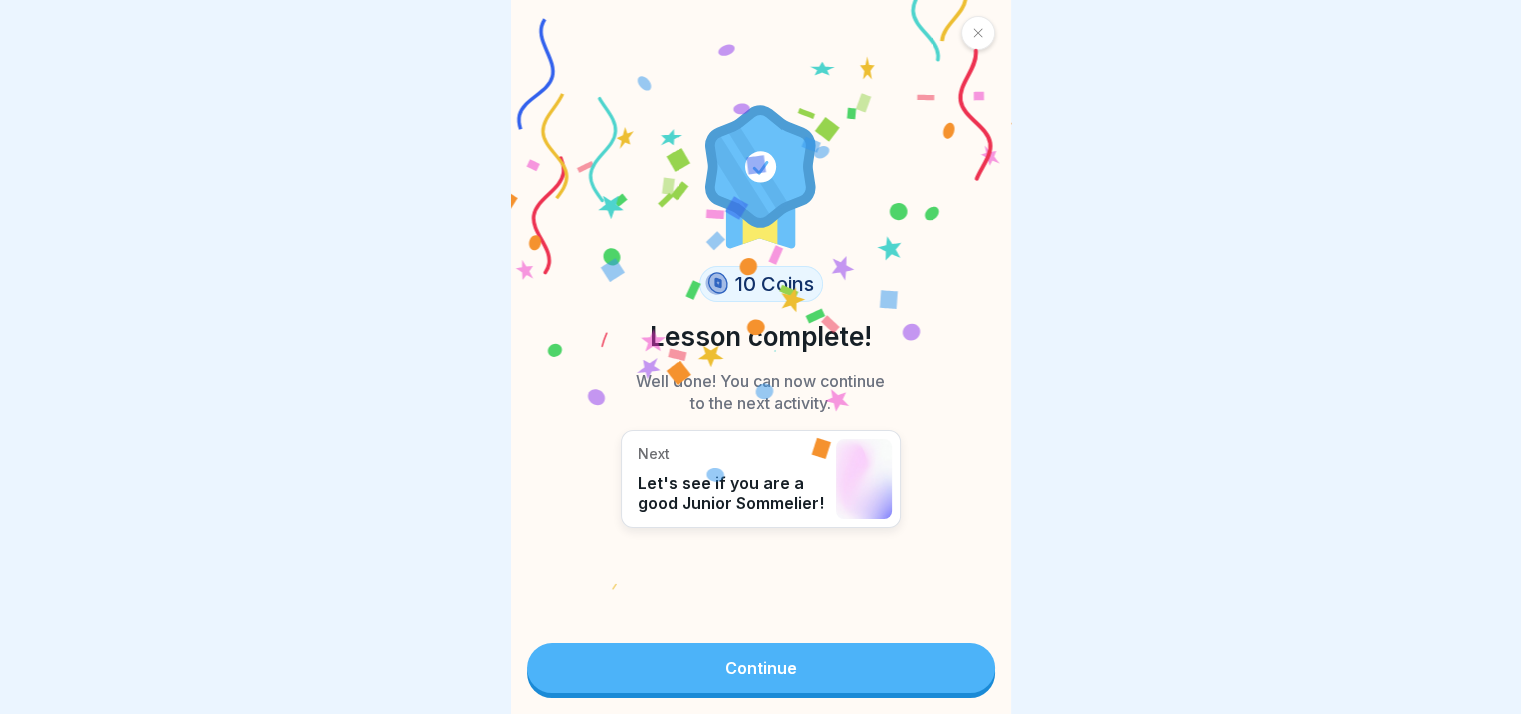 click on "Continue" at bounding box center (761, 668) 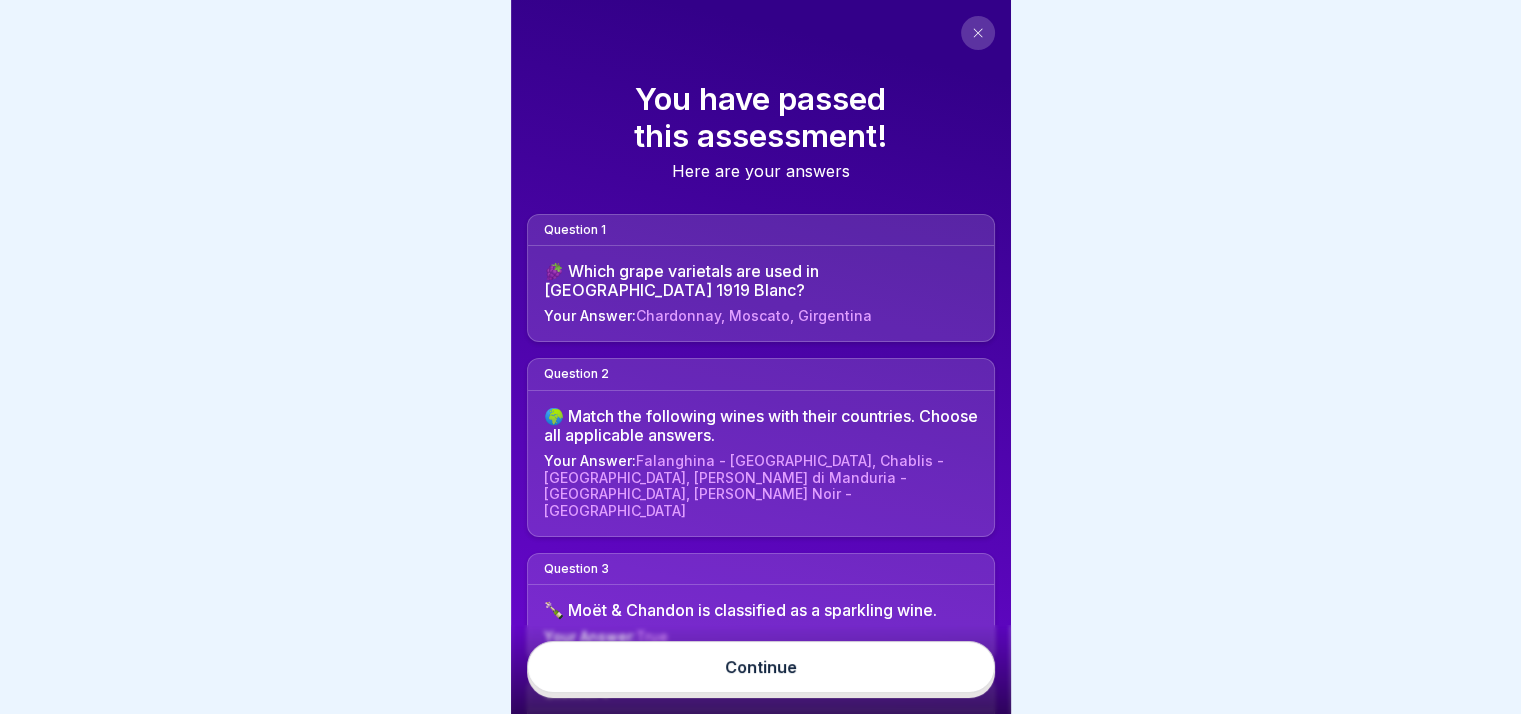 click on "Continue" at bounding box center (761, 667) 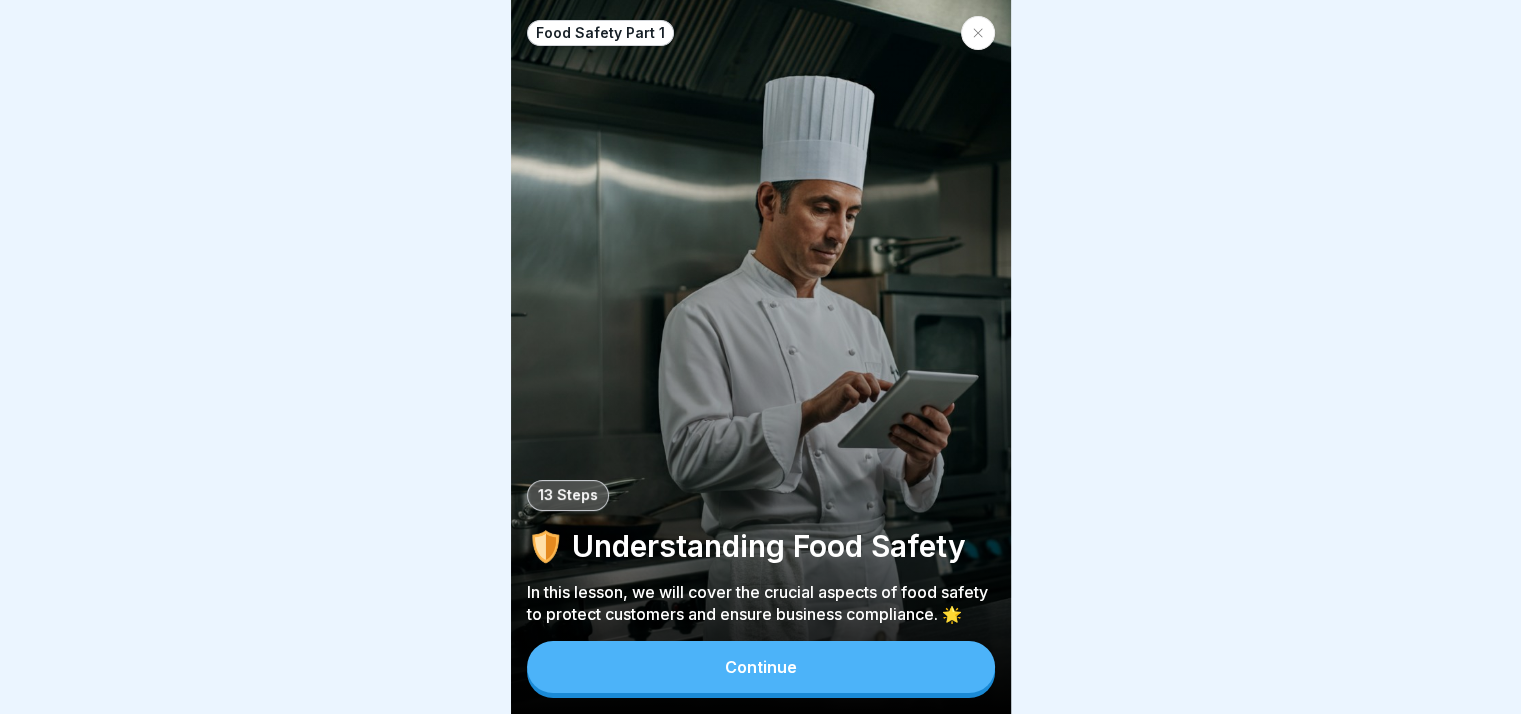 click on "Continue" at bounding box center [761, 667] 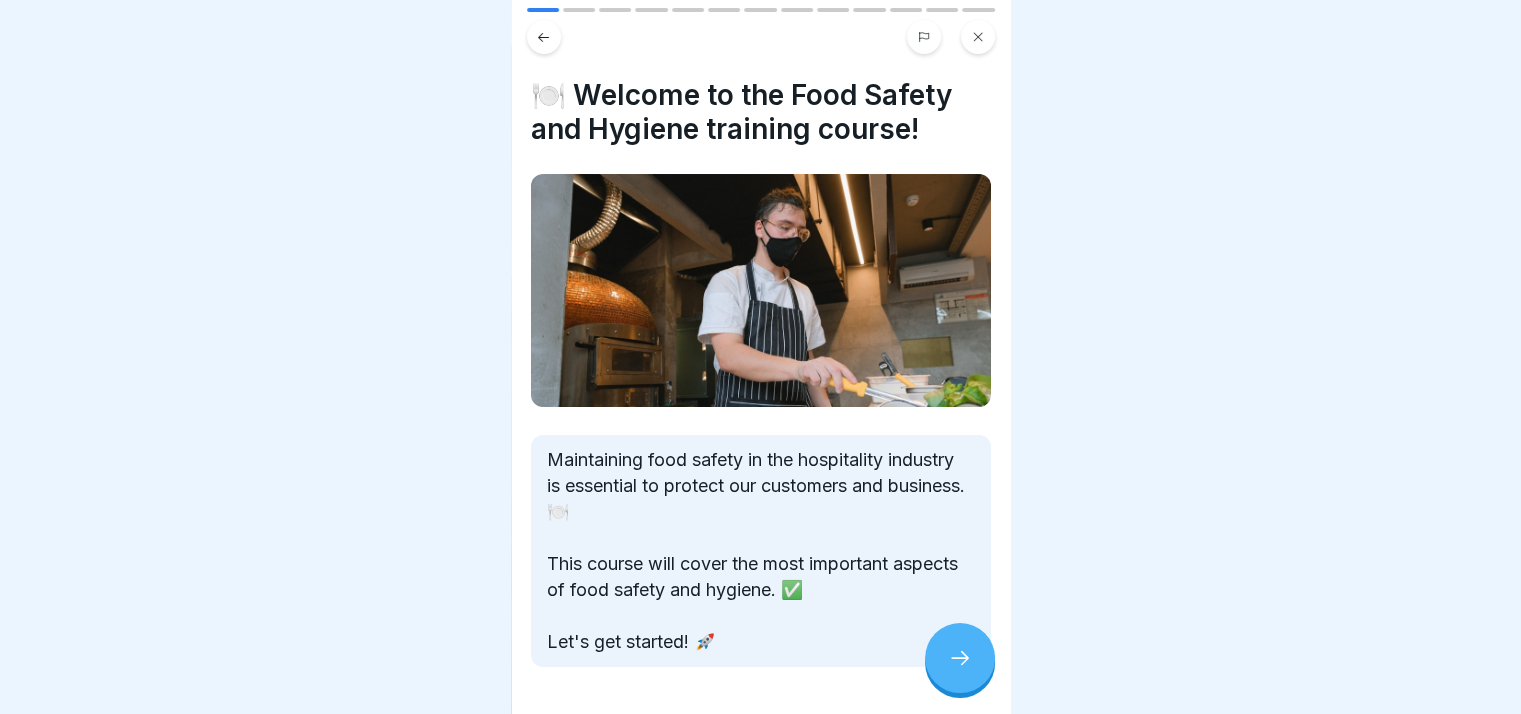 click at bounding box center [960, 658] 